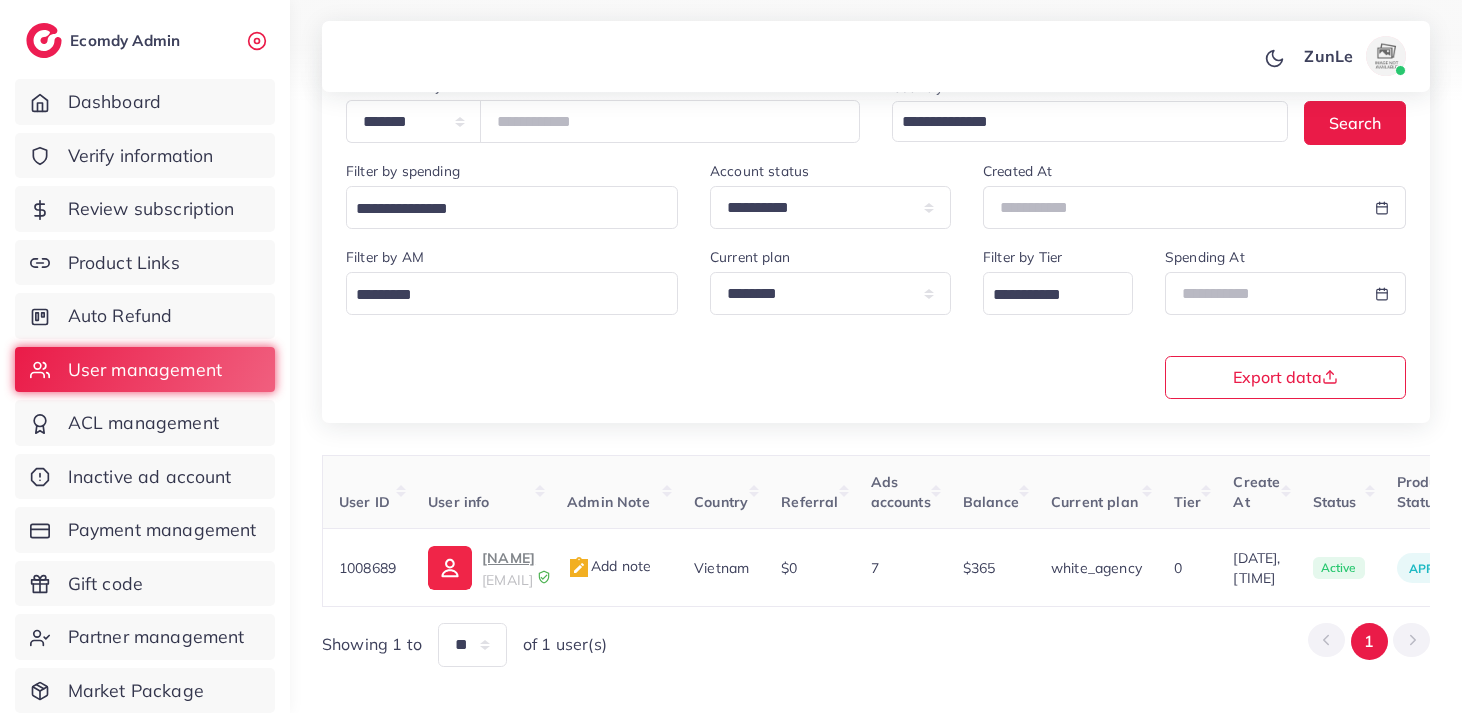 scroll, scrollTop: 197, scrollLeft: 0, axis: vertical 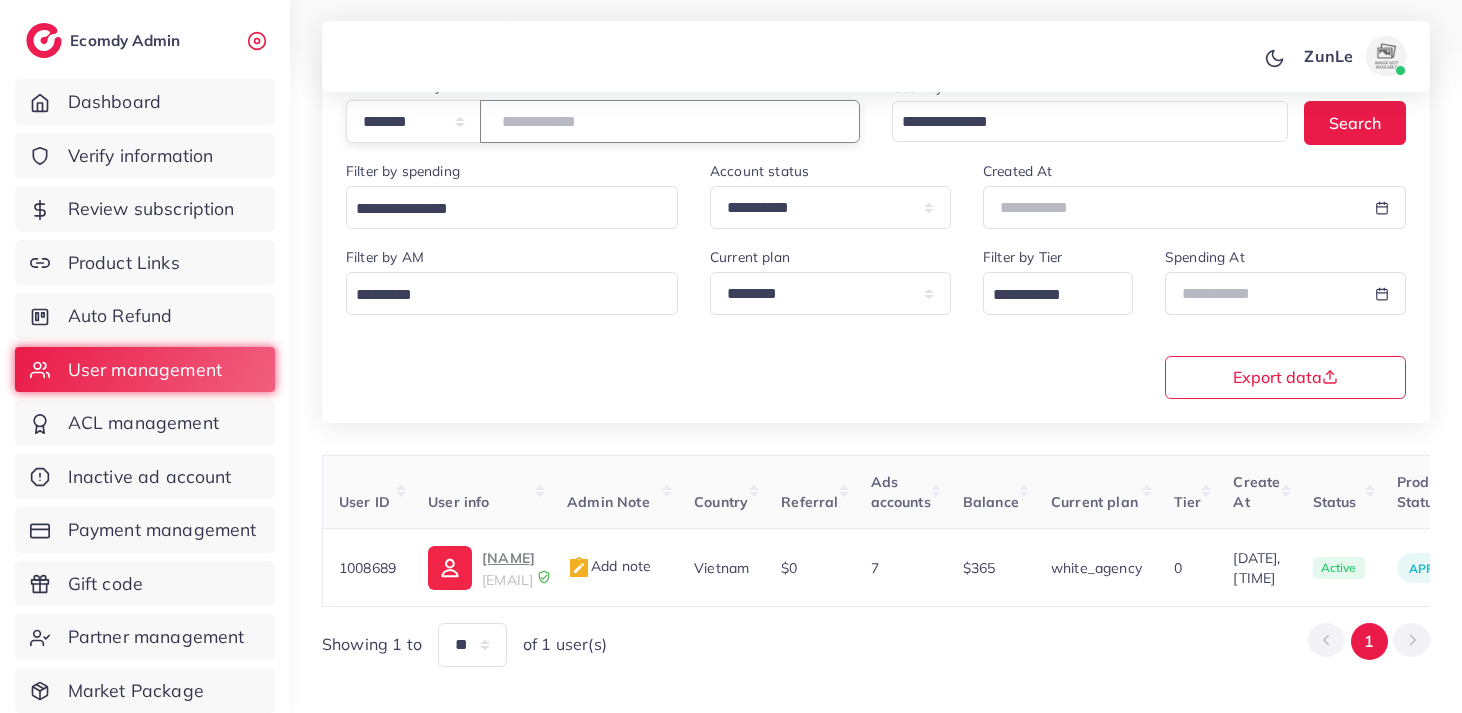 click on "*******" at bounding box center (670, 121) 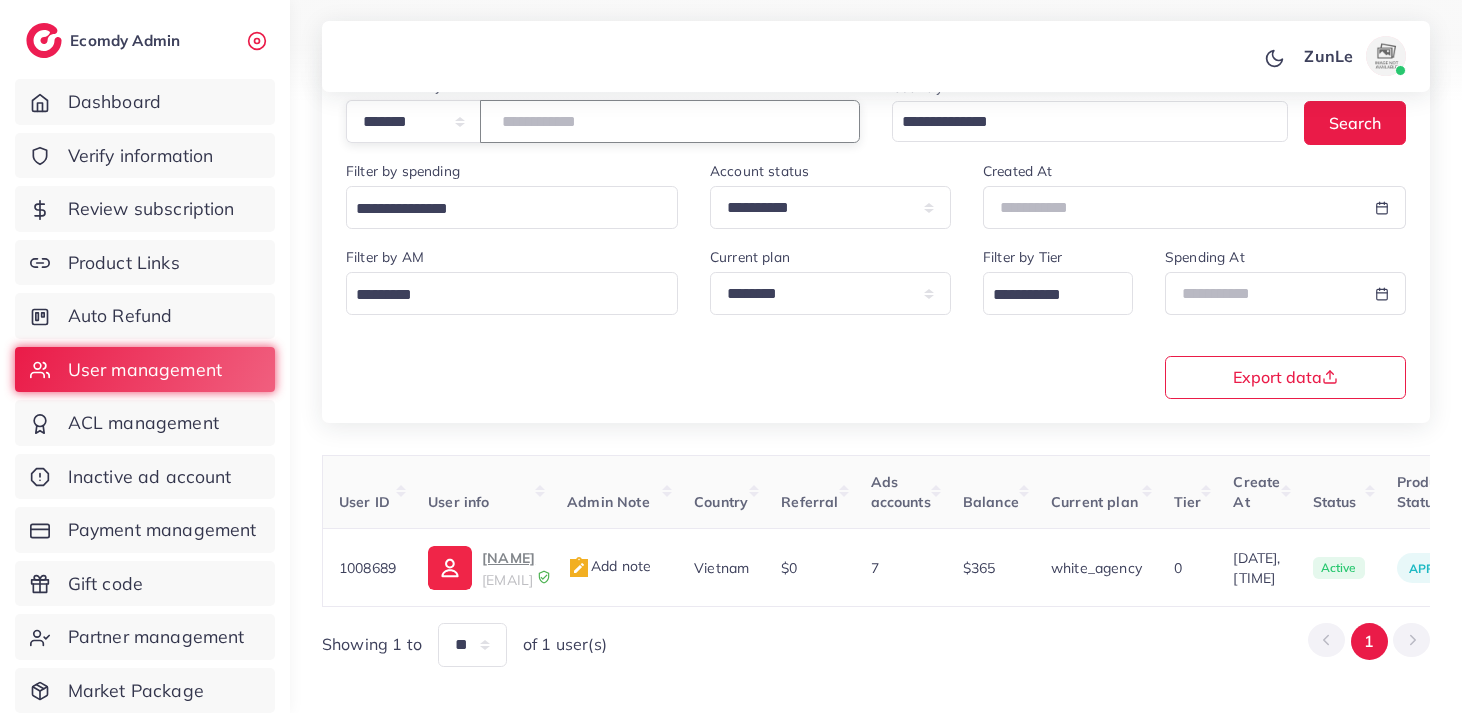 click on "**" at bounding box center (670, 121) 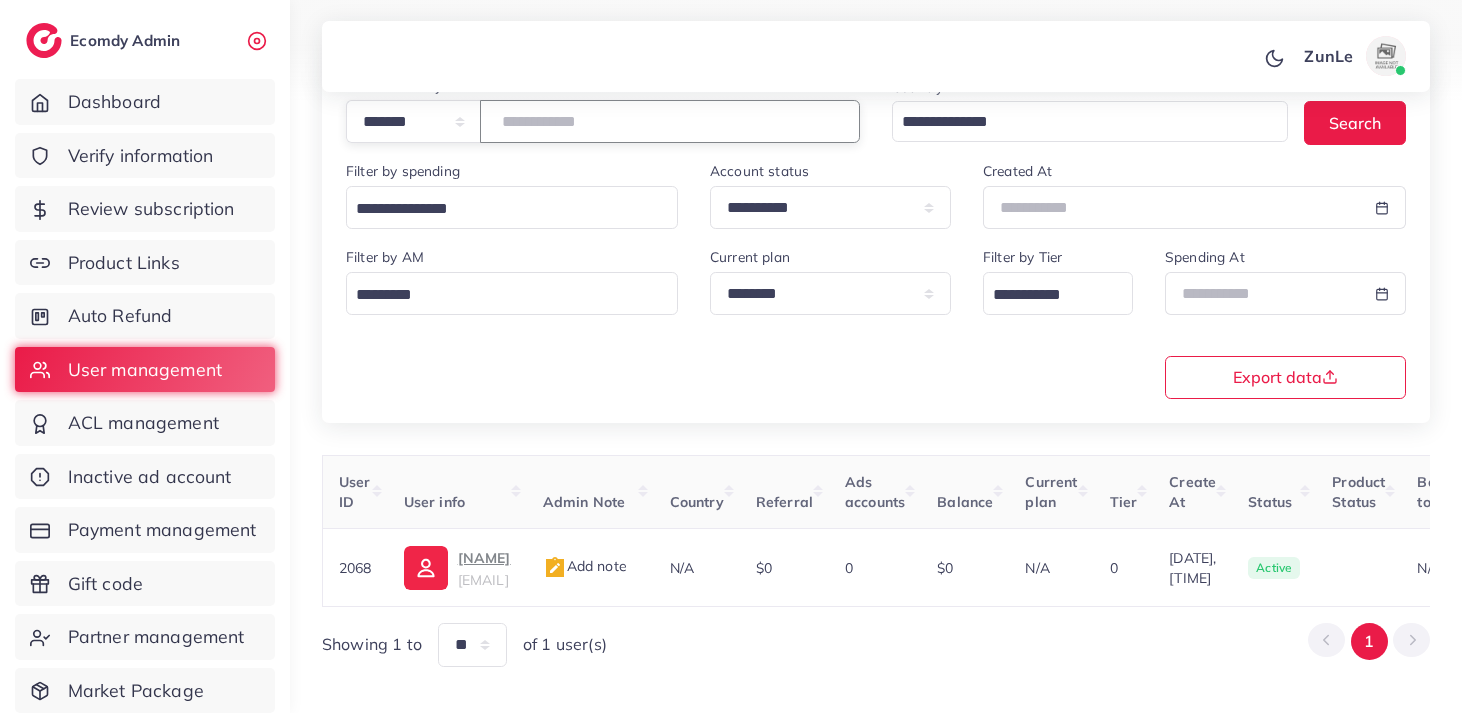 click on "****" at bounding box center (670, 121) 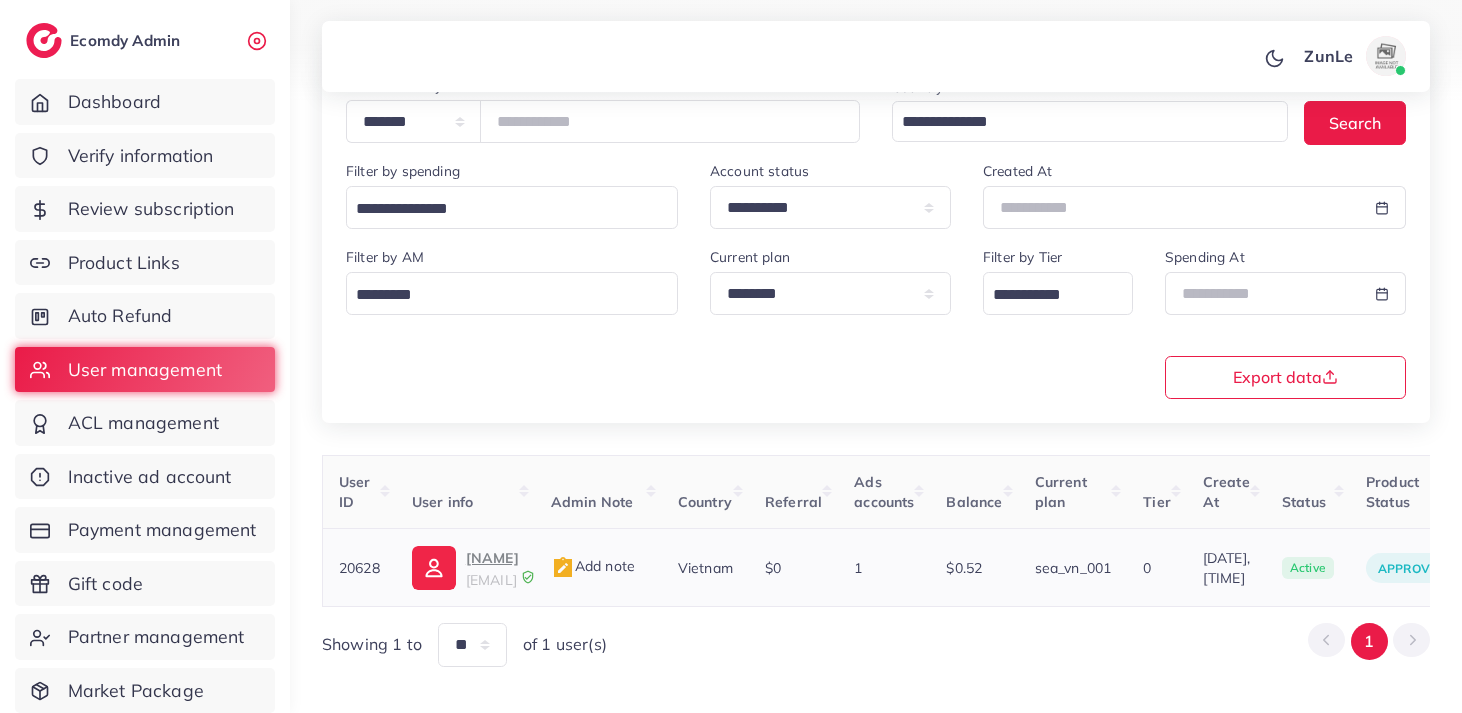 click on "20628" at bounding box center [359, 568] 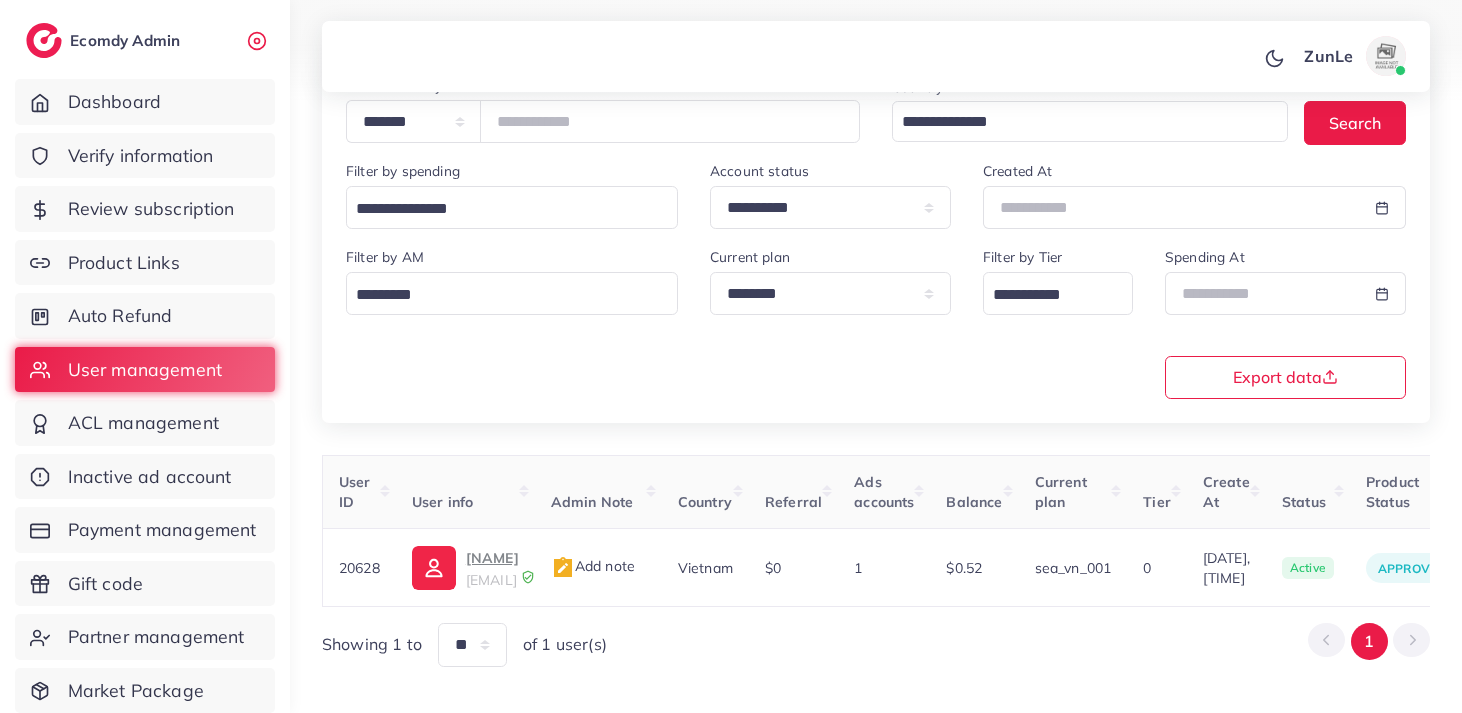 copy on "20628" 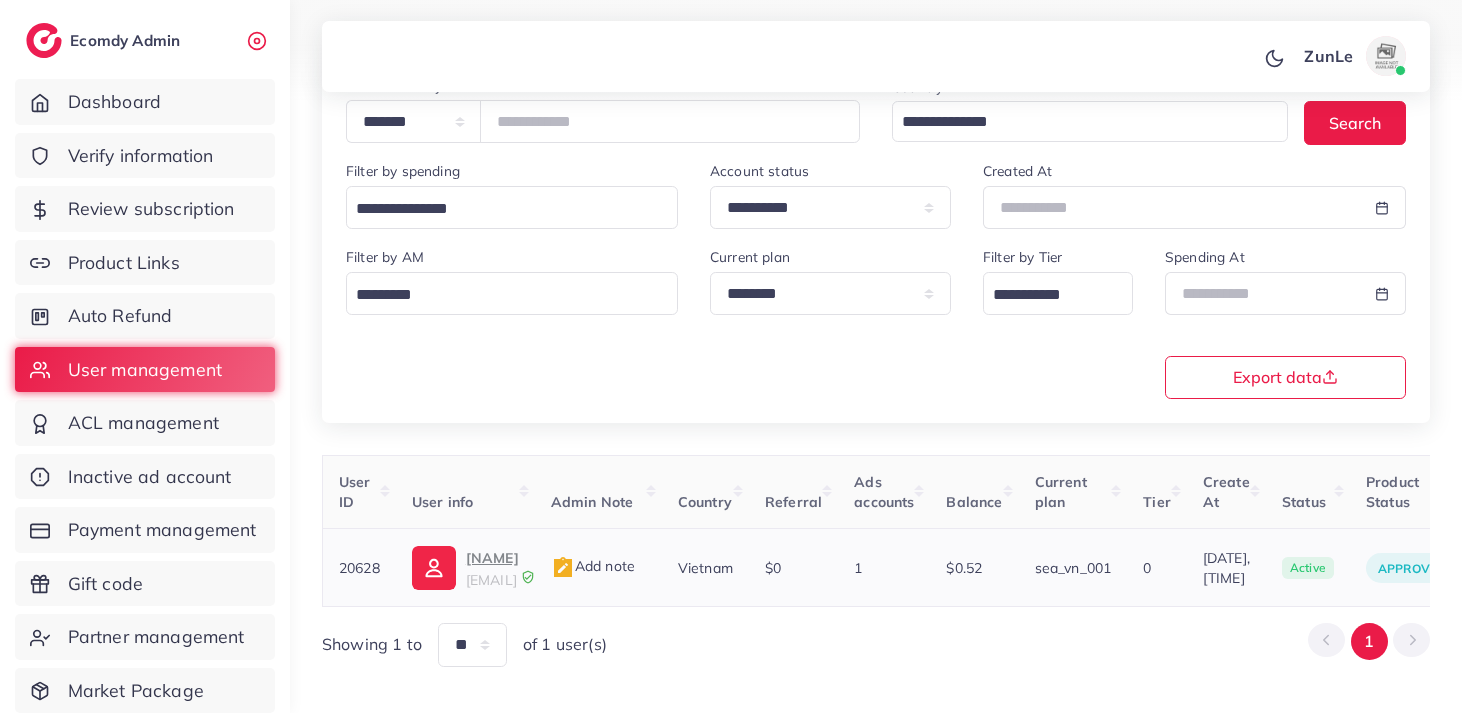 click on "Nguyen Van Thinh  handdnoffice@gmail.com" at bounding box center (465, 568) 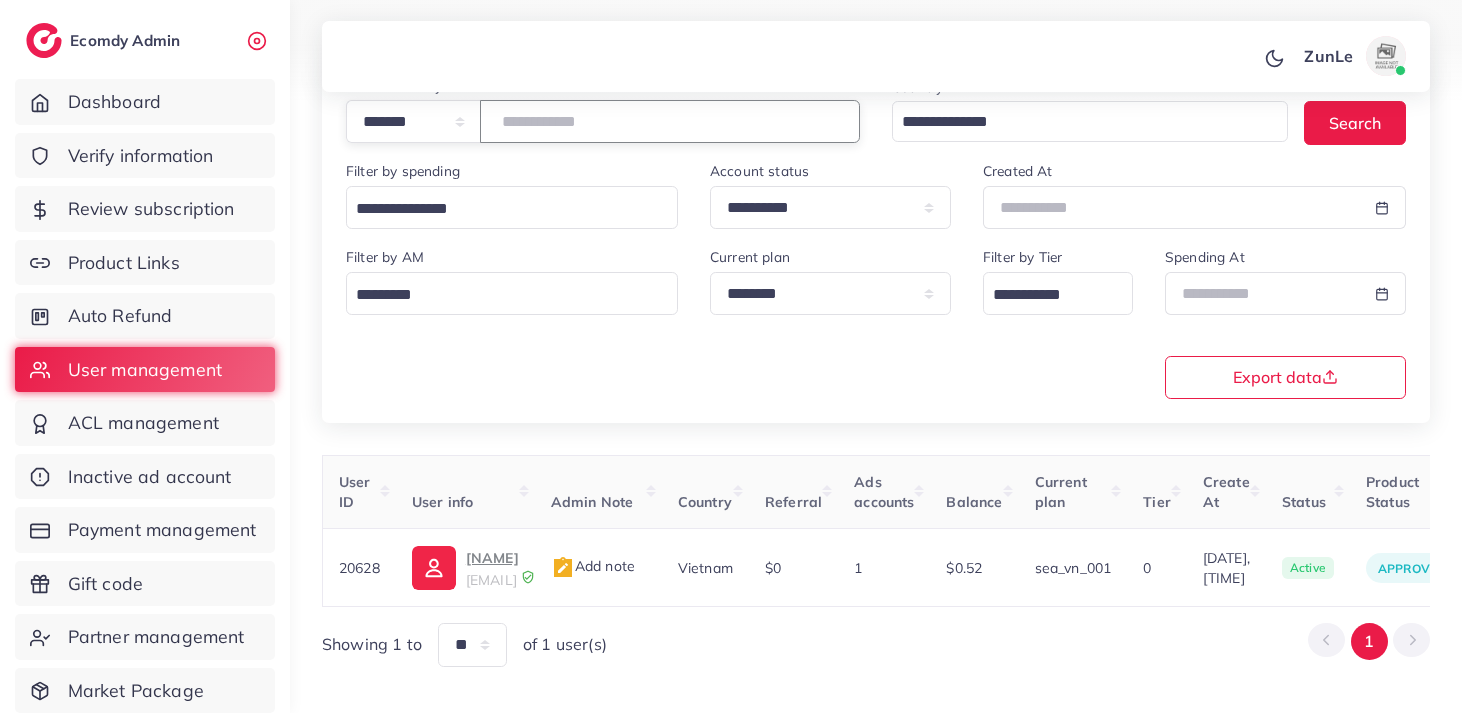 click on "*****" at bounding box center [670, 121] 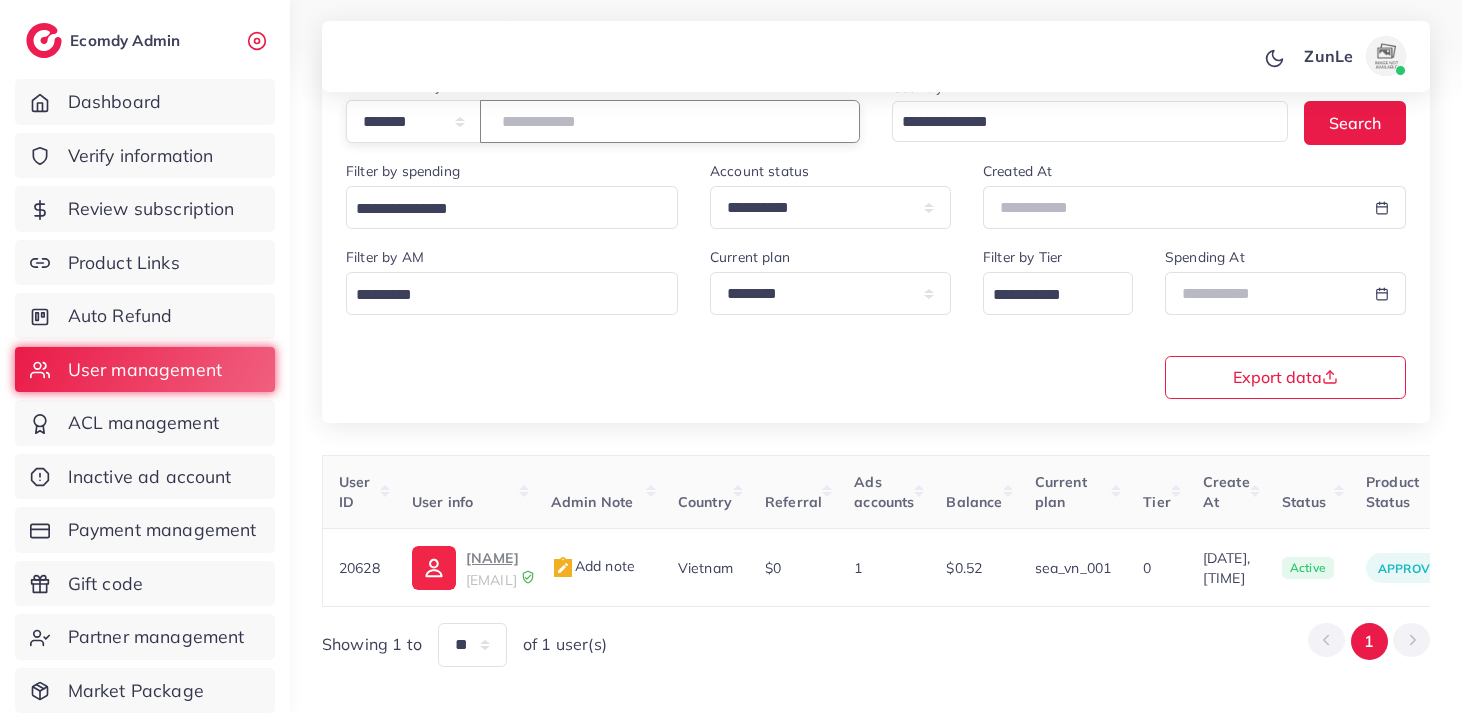 type on "*******" 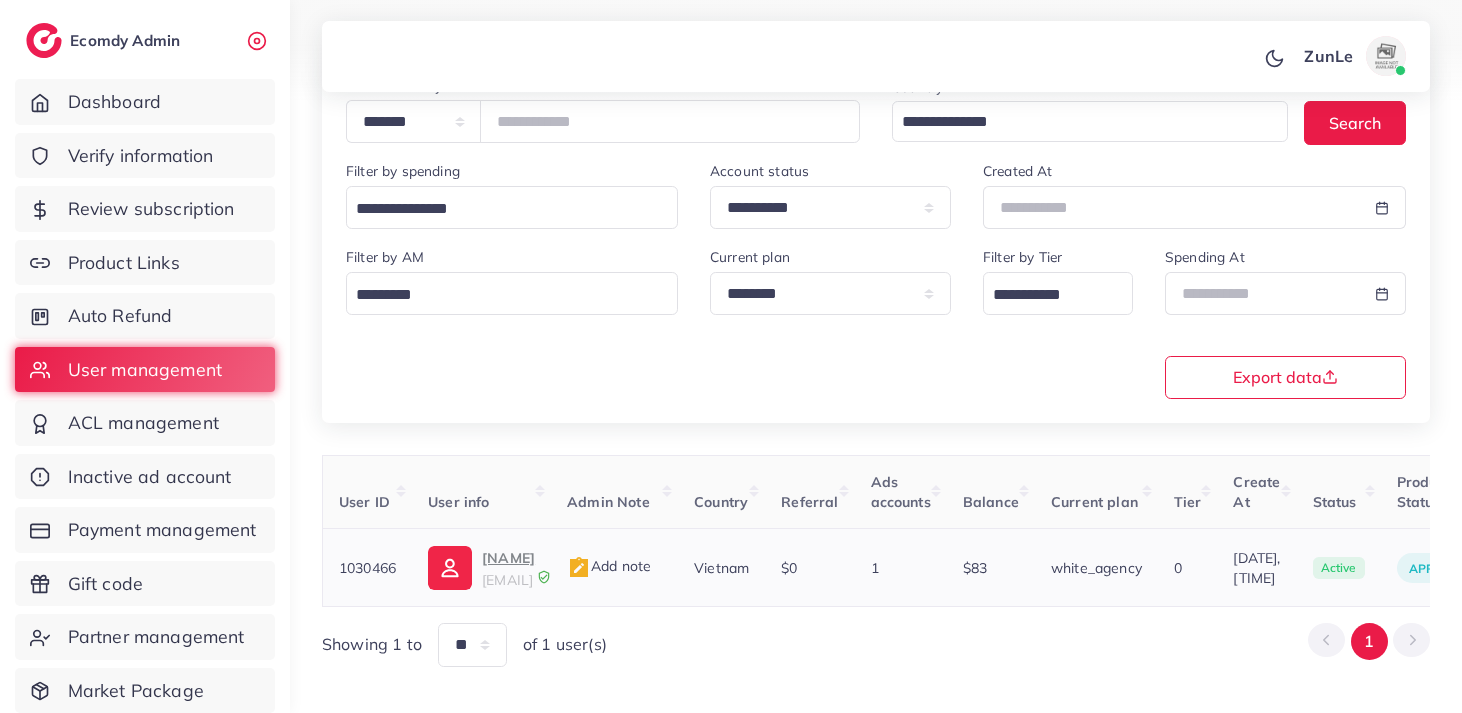 click on "minhtanpsu97@gmail.com" at bounding box center (507, 580) 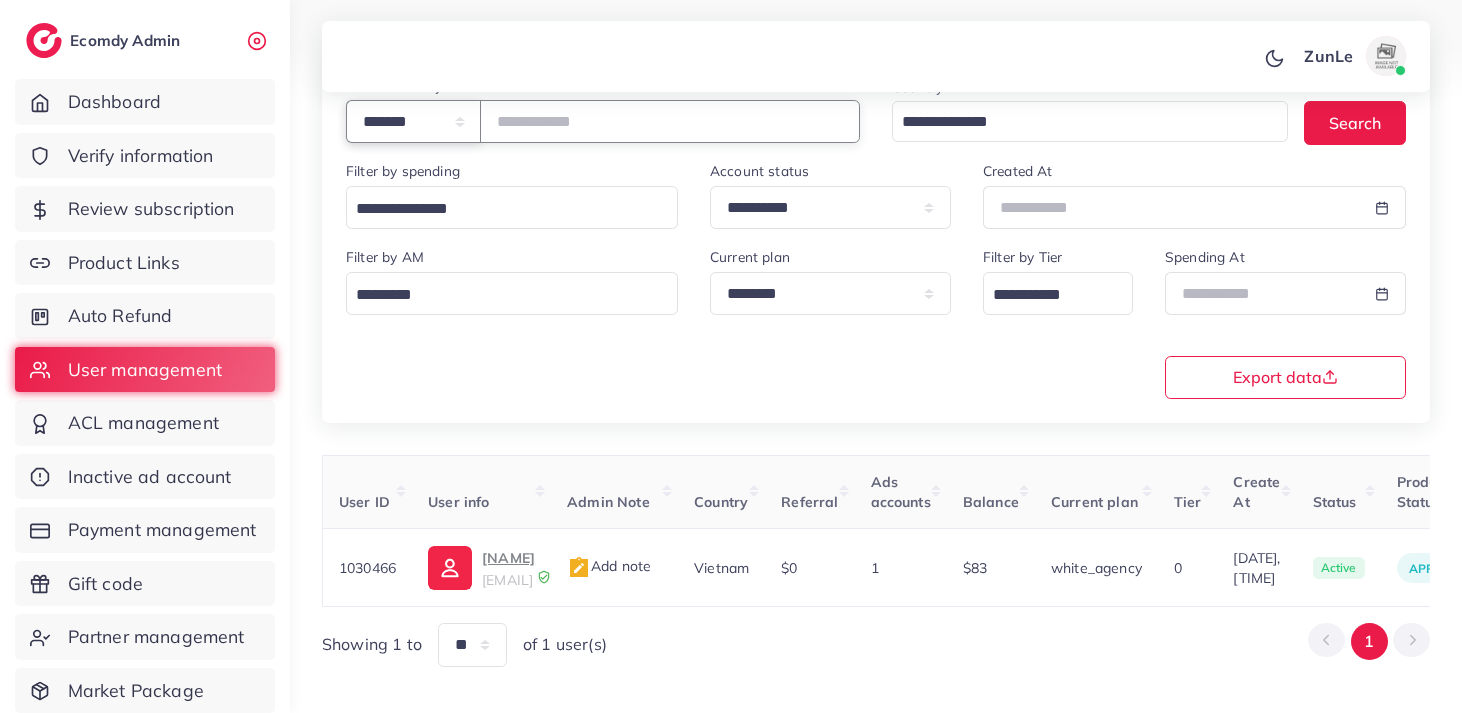 click on "**********" at bounding box center (413, 121) 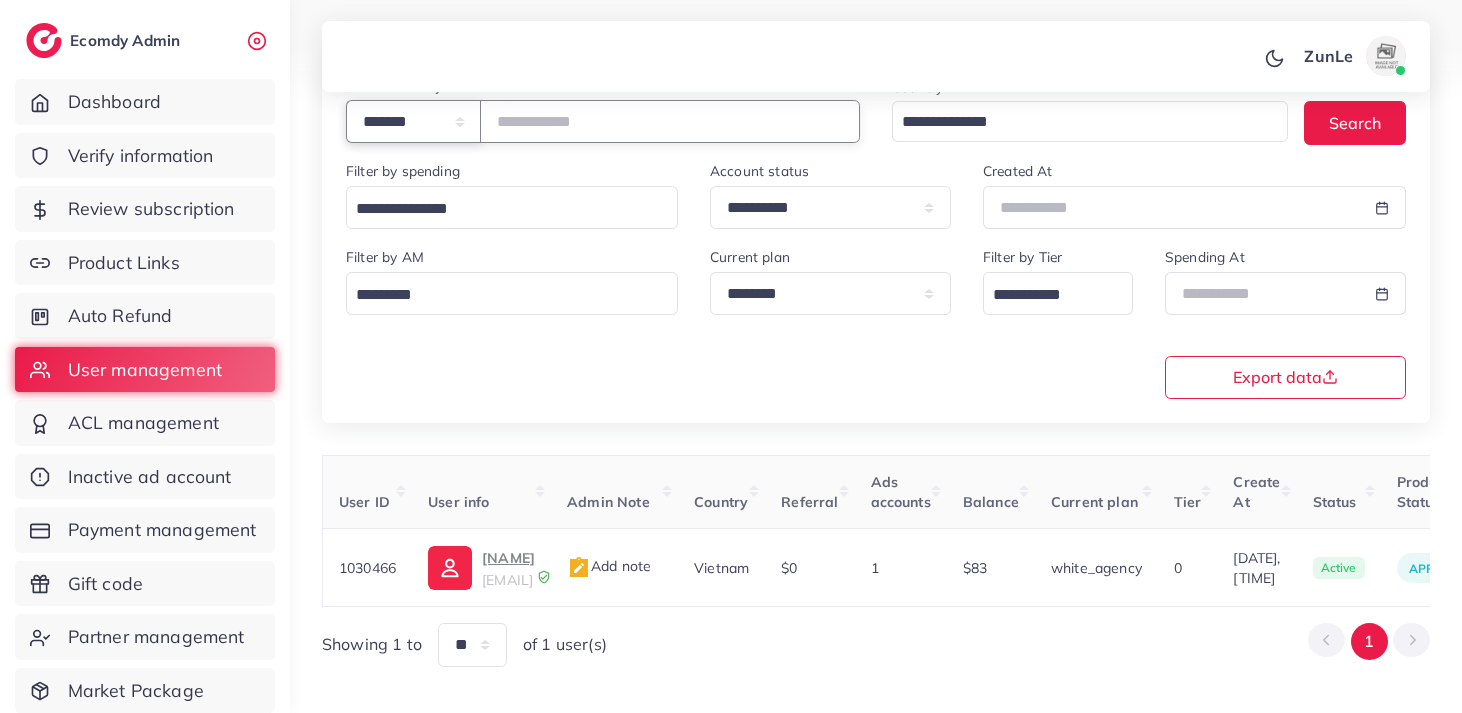 select on "**********" 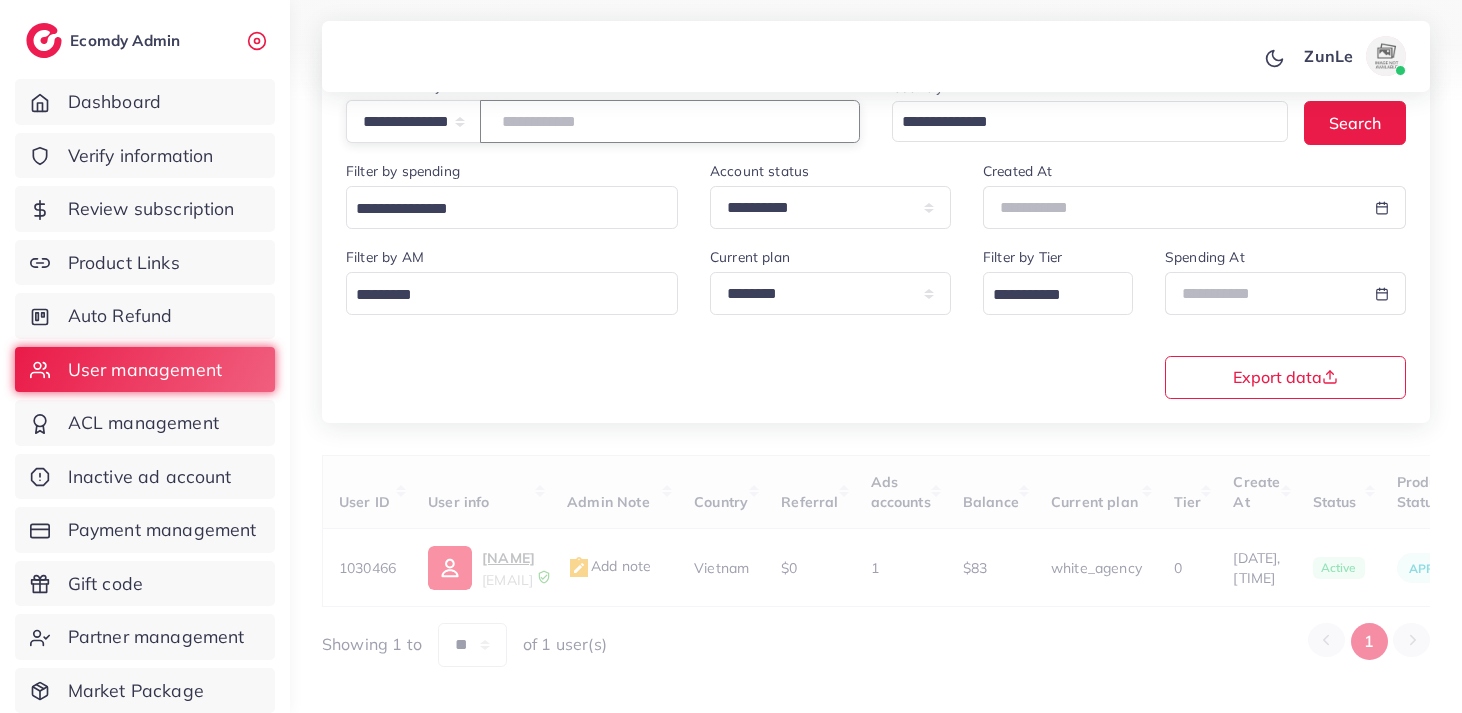 click at bounding box center [670, 121] 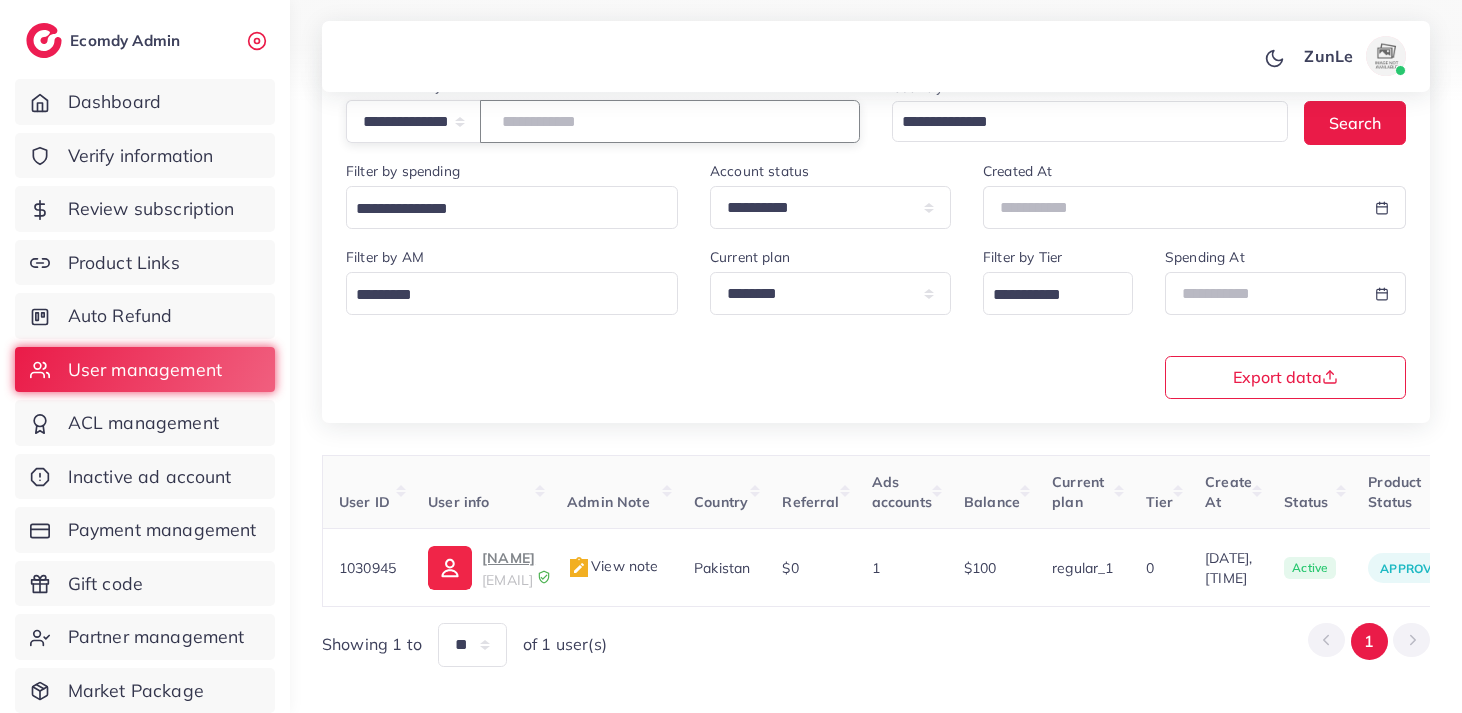 scroll, scrollTop: 246, scrollLeft: 0, axis: vertical 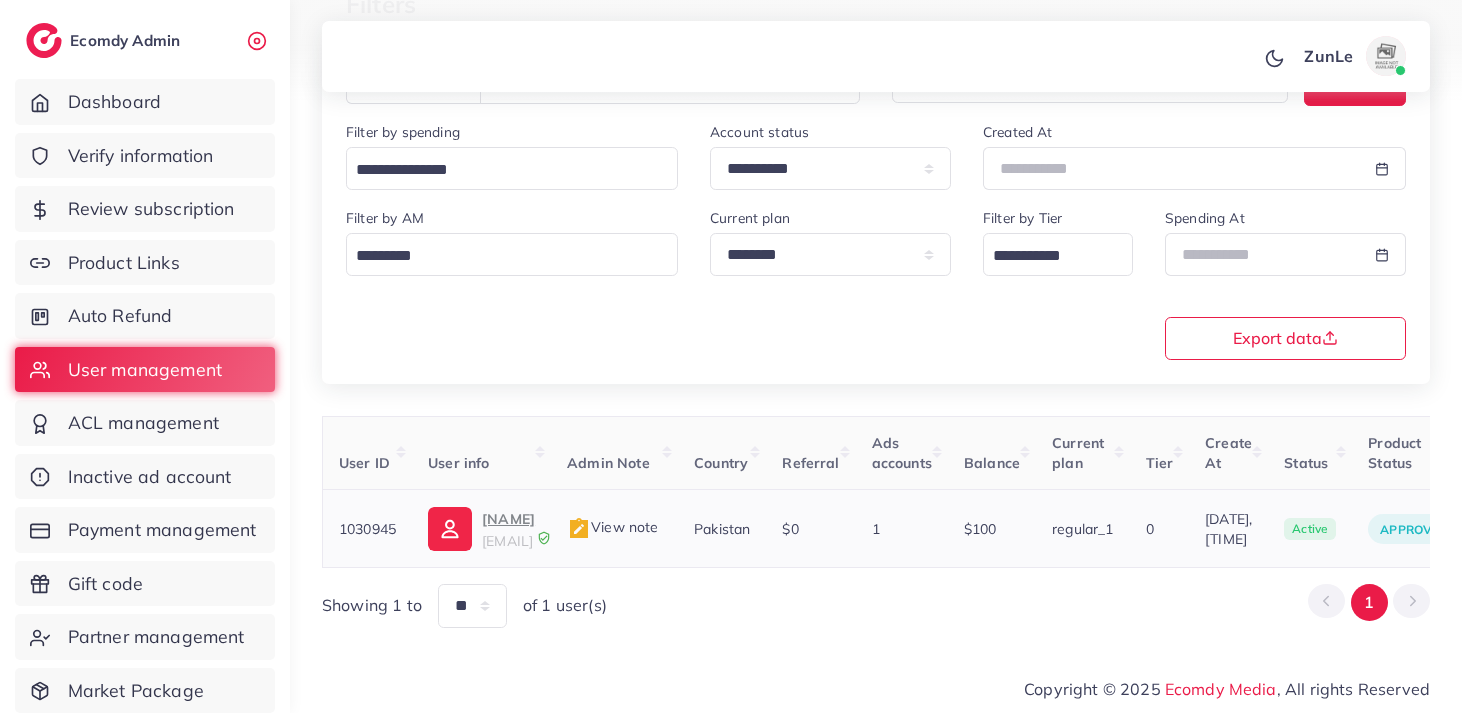 click on "1030945" at bounding box center (367, 529) 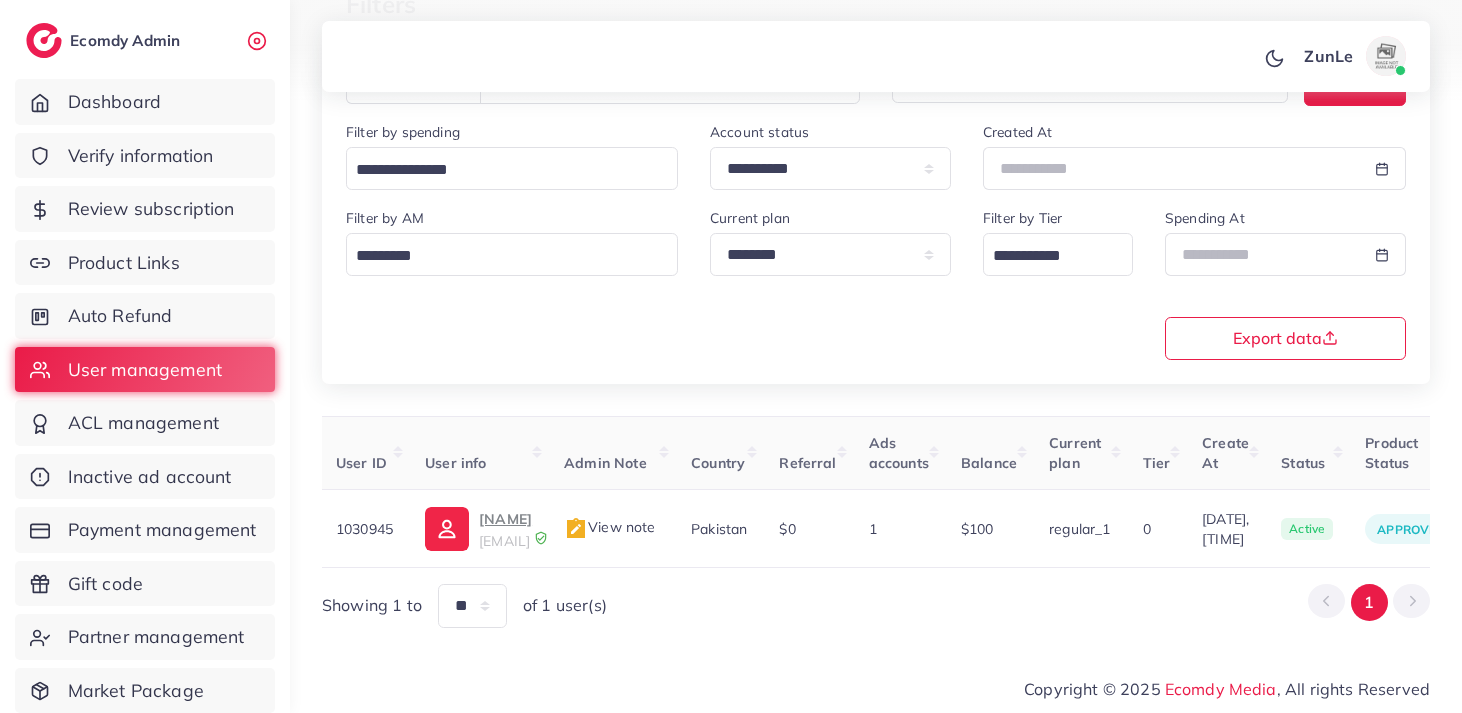 scroll, scrollTop: 0, scrollLeft: 0, axis: both 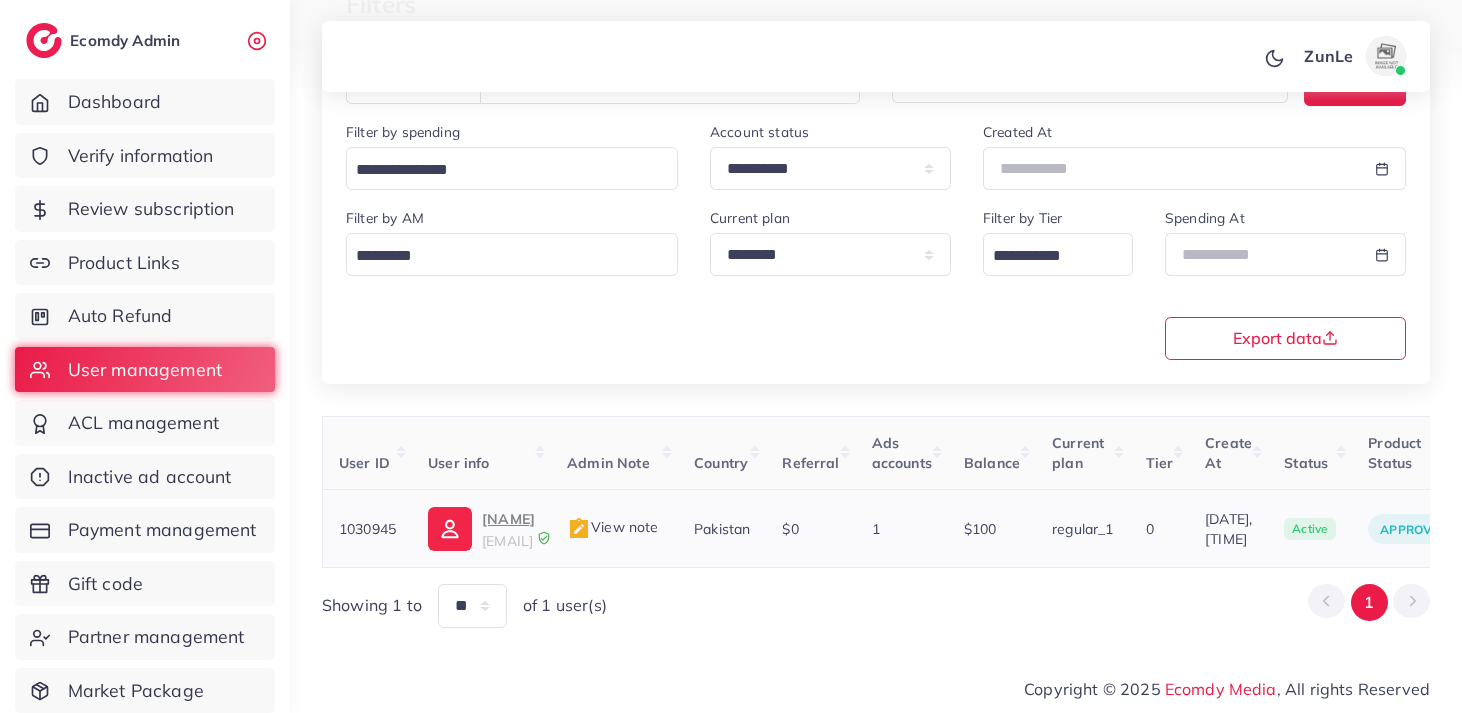click on "fashionmovementpk@gmail.com" at bounding box center [507, 541] 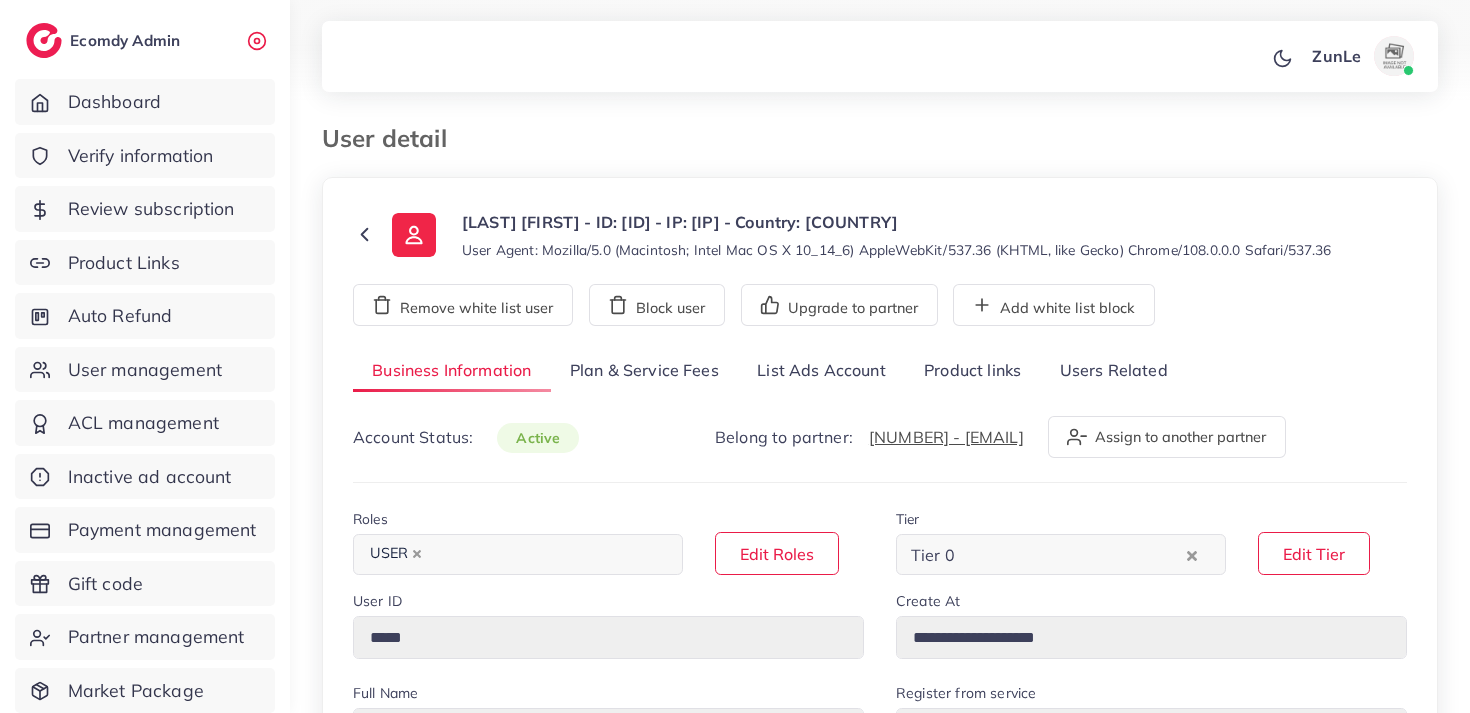select on "*******" 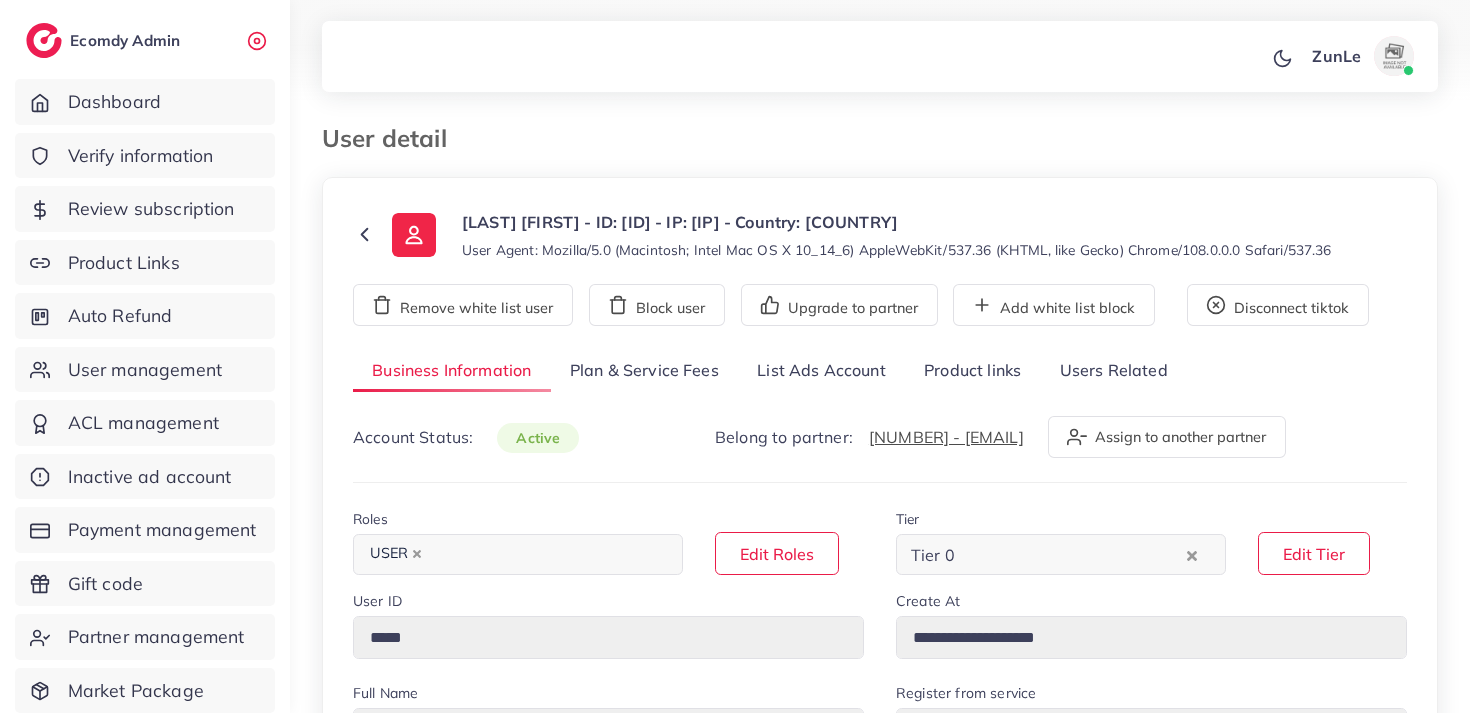 click on "List Ads Account" at bounding box center [821, 371] 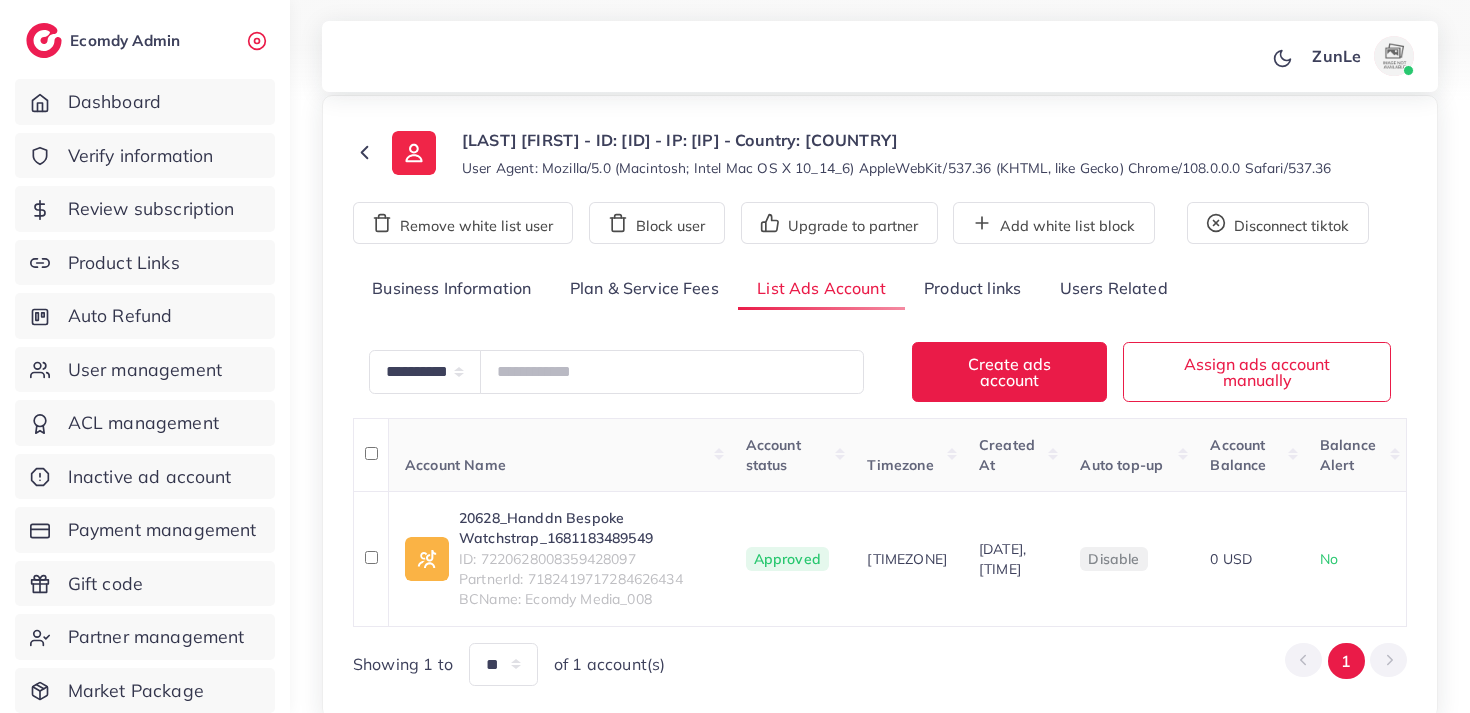 scroll, scrollTop: 126, scrollLeft: 0, axis: vertical 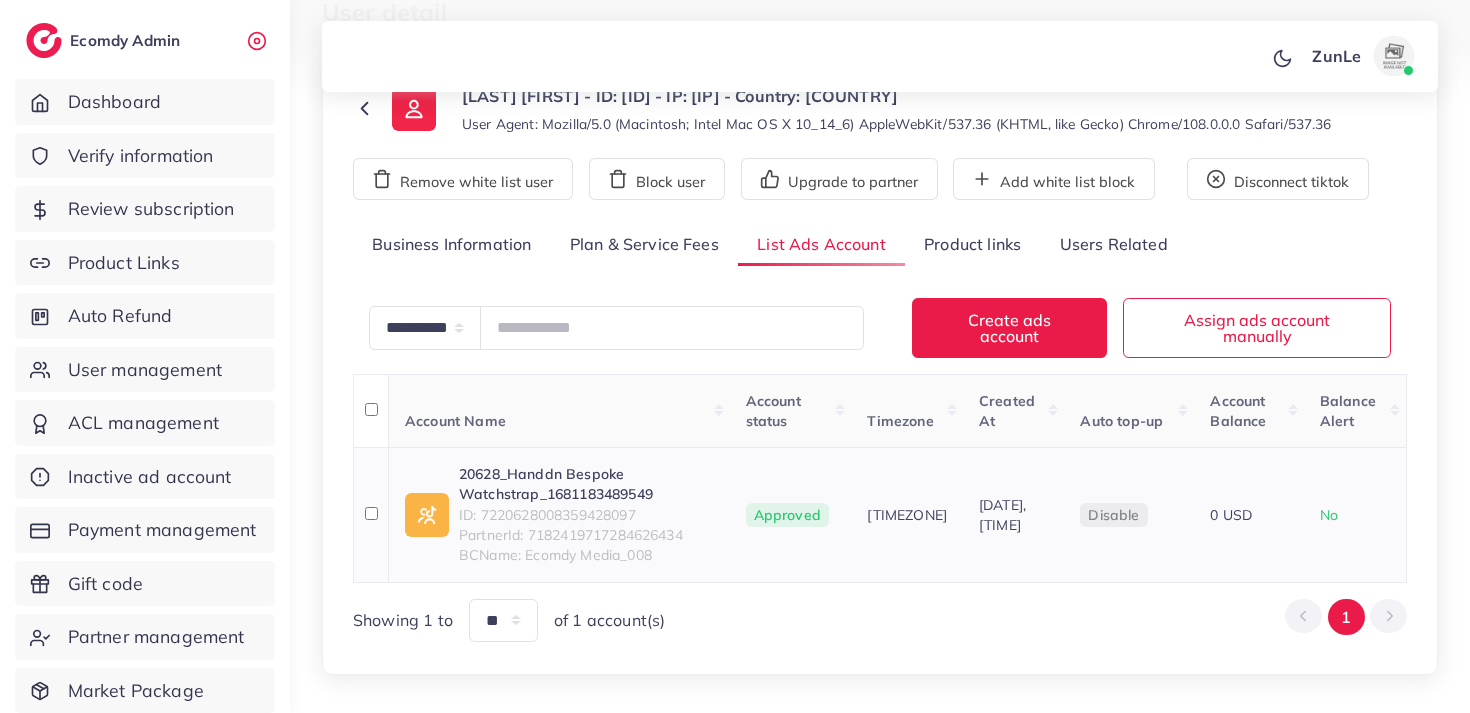 click on "ID: 7220628008359428097" at bounding box center (586, 515) 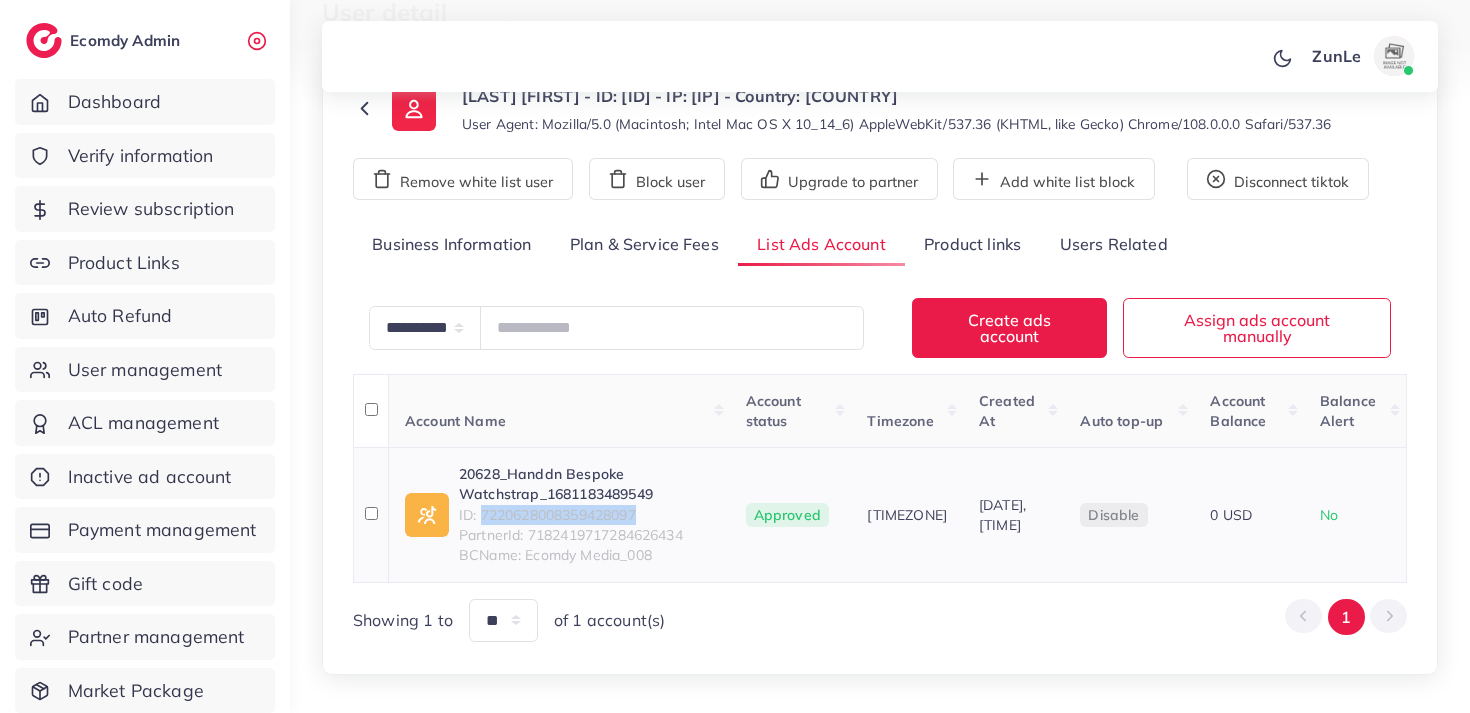 click on "ID: 7220628008359428097" at bounding box center [586, 515] 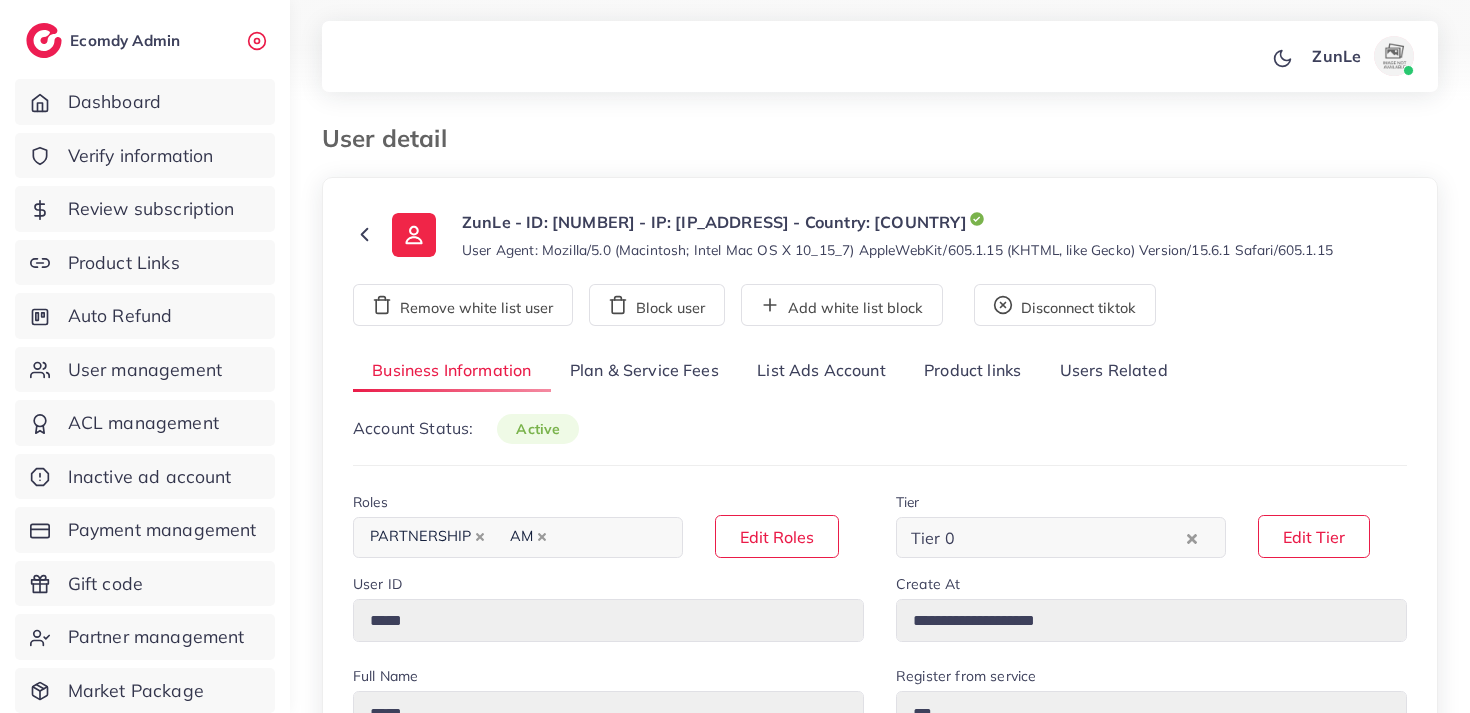 select on "*******" 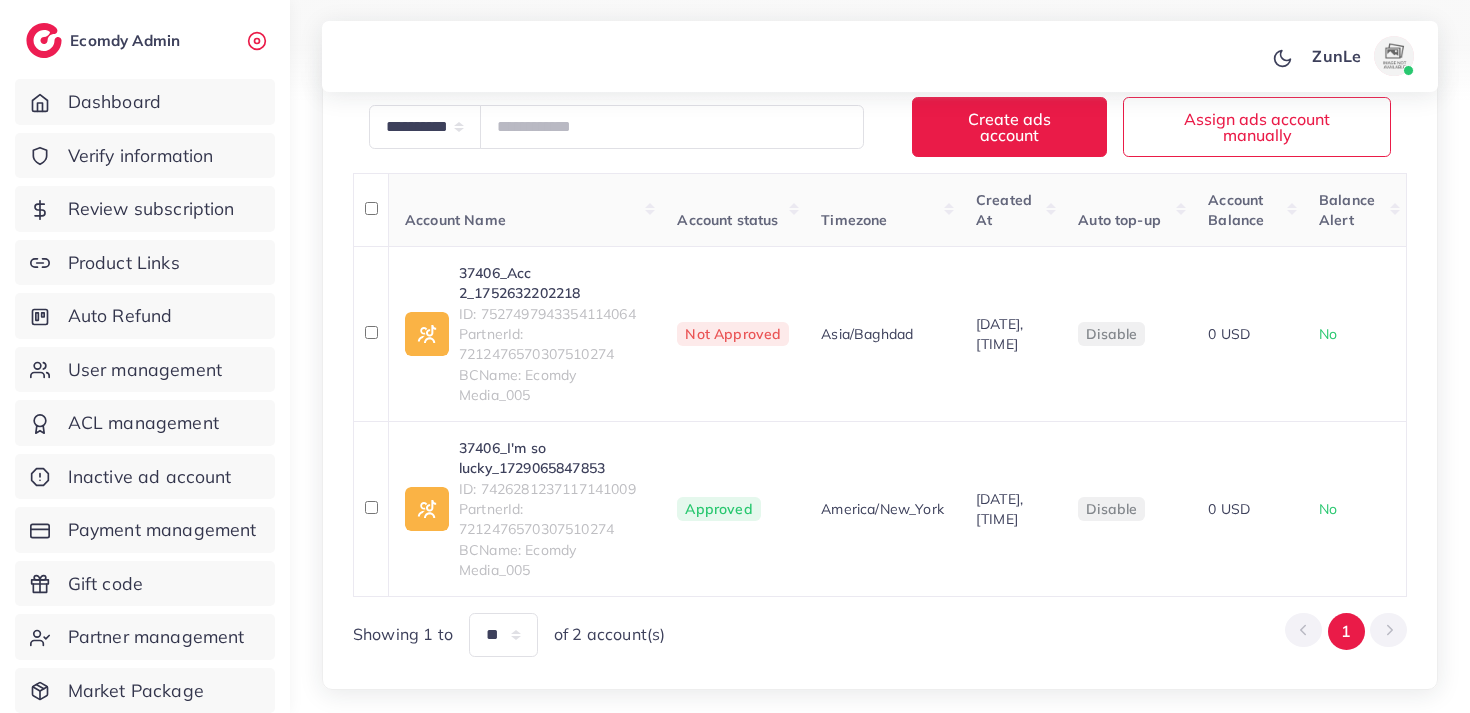 scroll, scrollTop: 372, scrollLeft: 0, axis: vertical 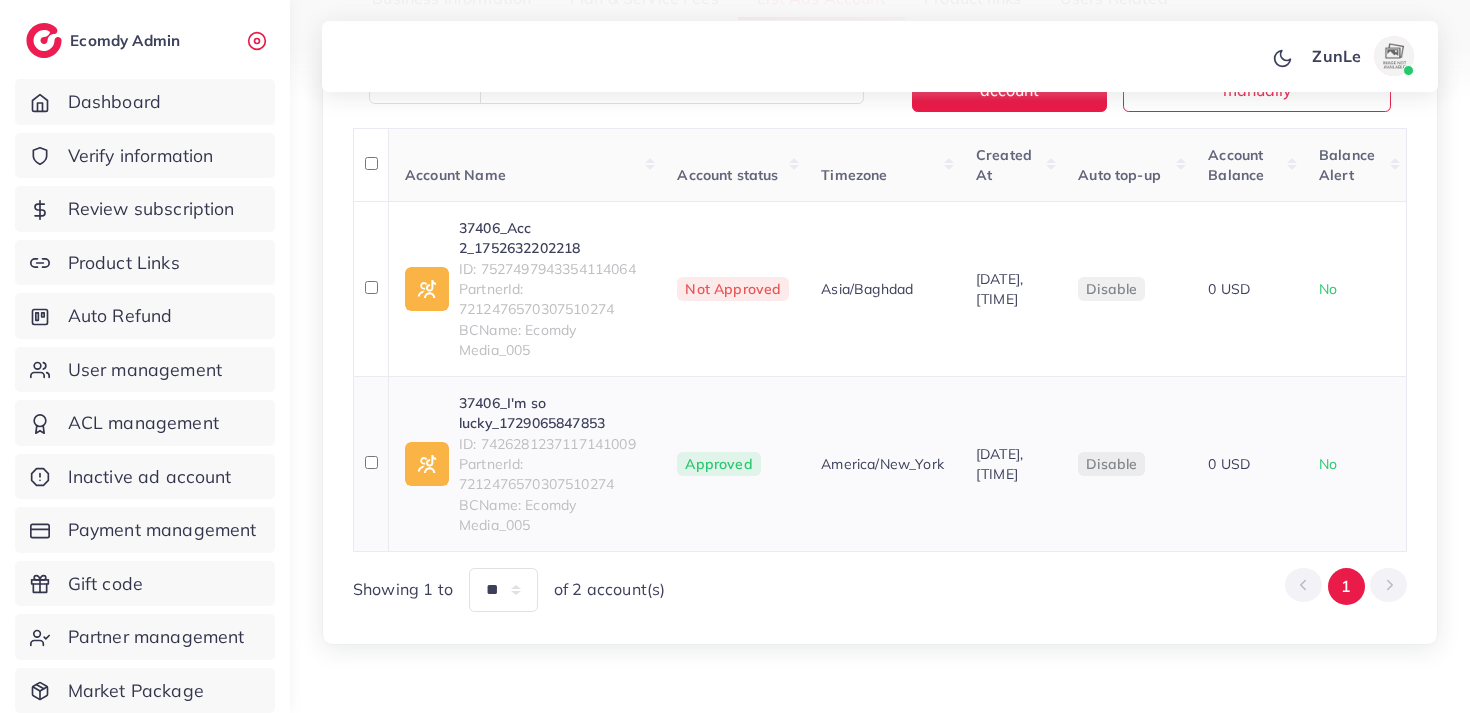 click on "ID: 7426281237117141009" at bounding box center [552, 444] 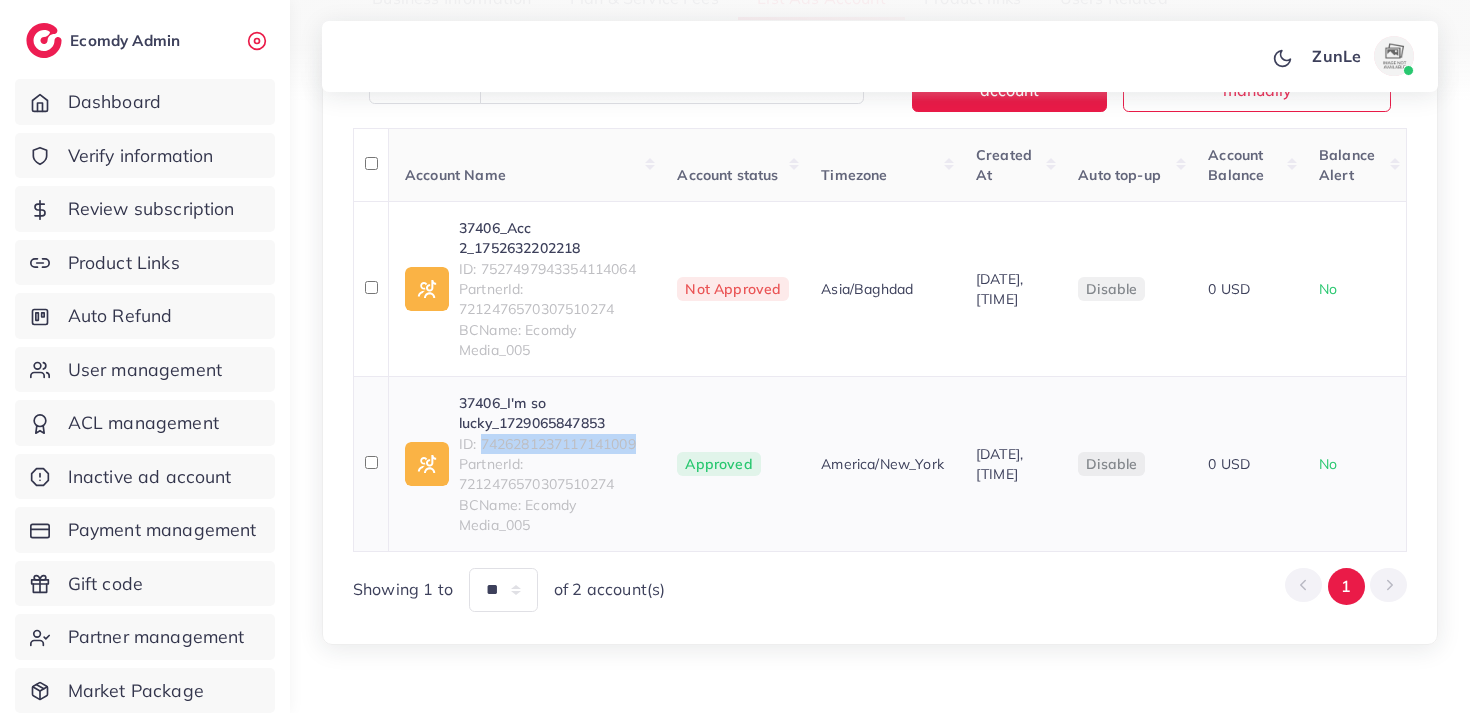 click on "ID: 7426281237117141009" at bounding box center [552, 444] 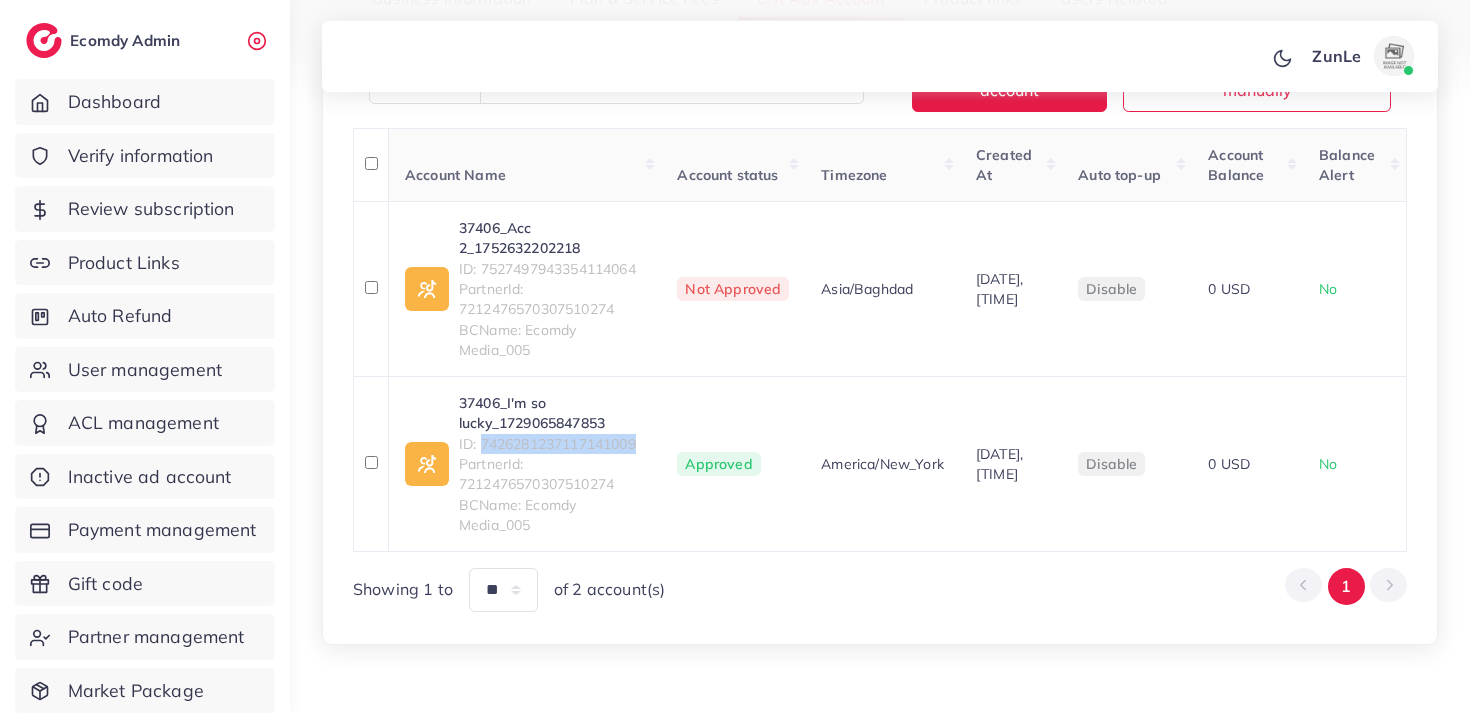 copy on "7426281237117141009" 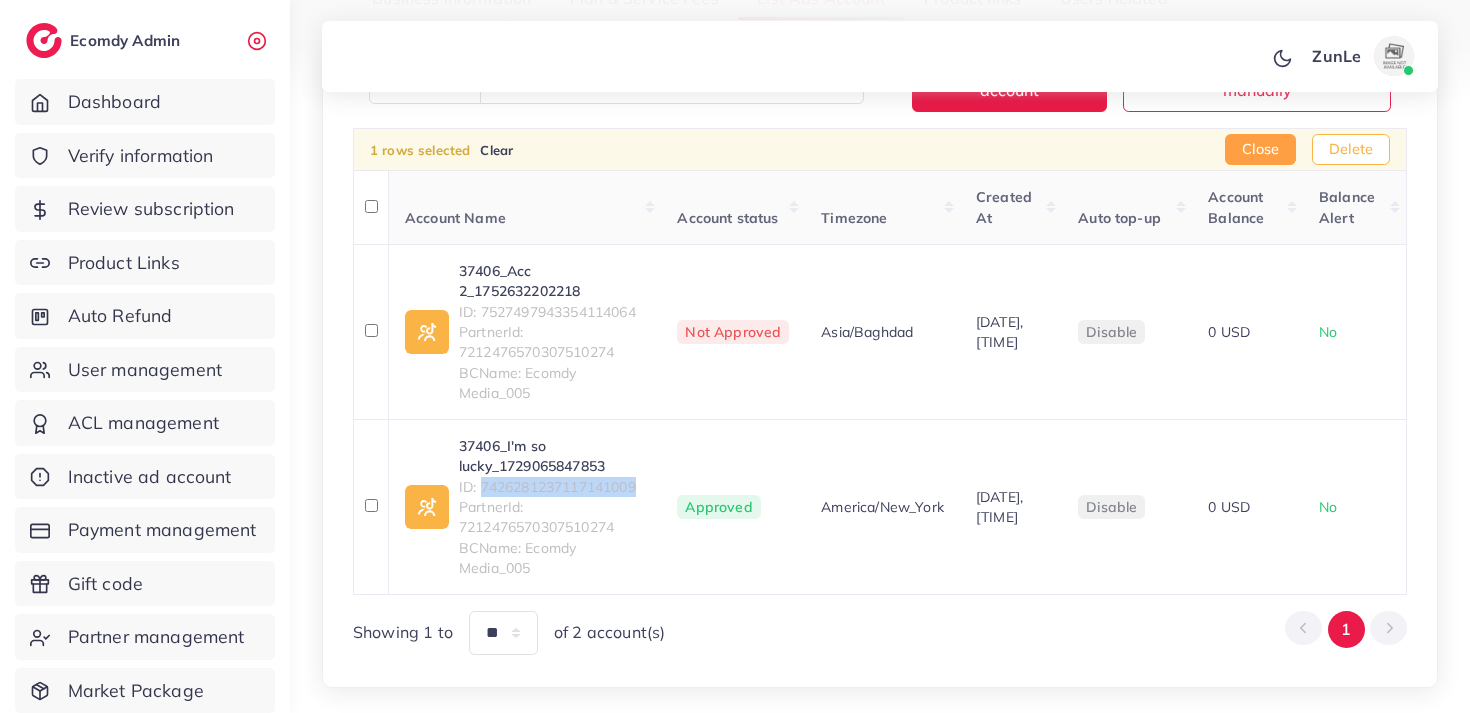click on "Delete" at bounding box center (1351, 150) 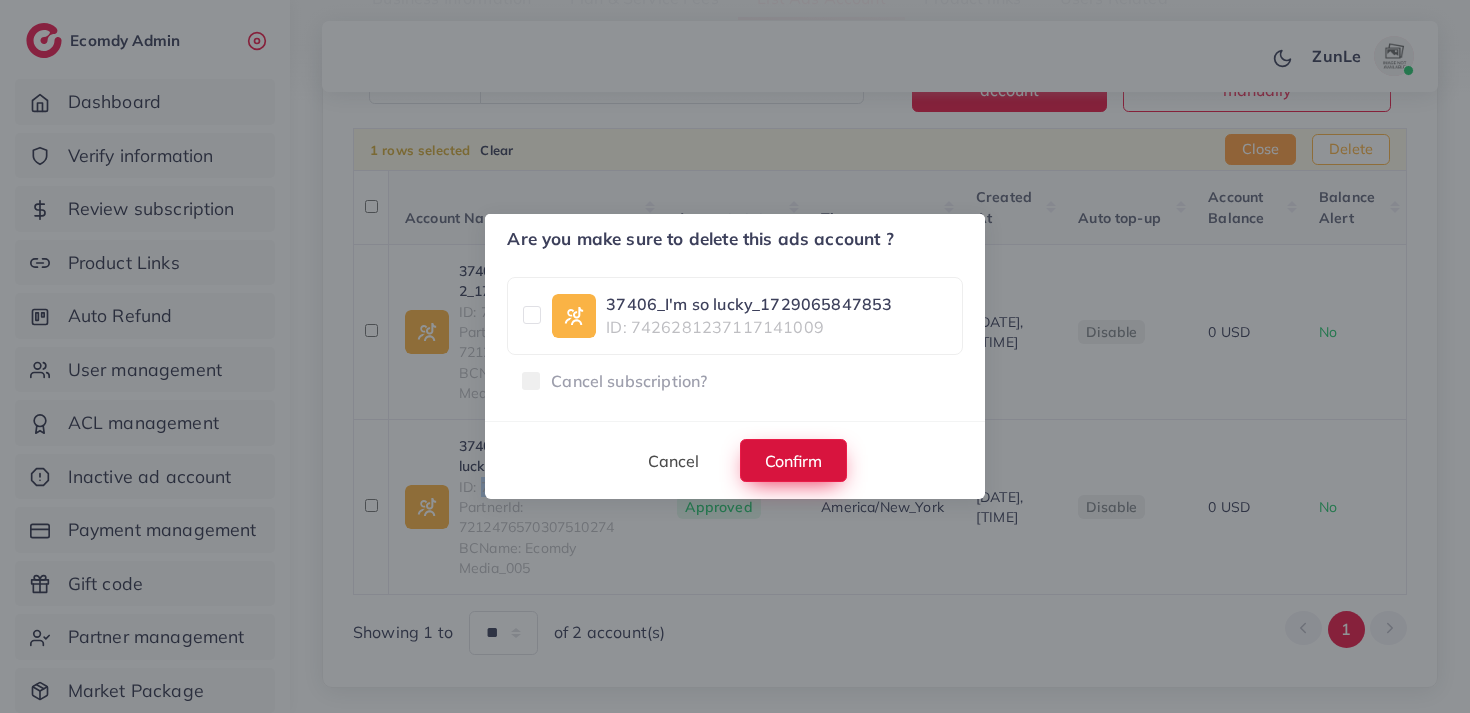 click on "Confirm" at bounding box center [793, 460] 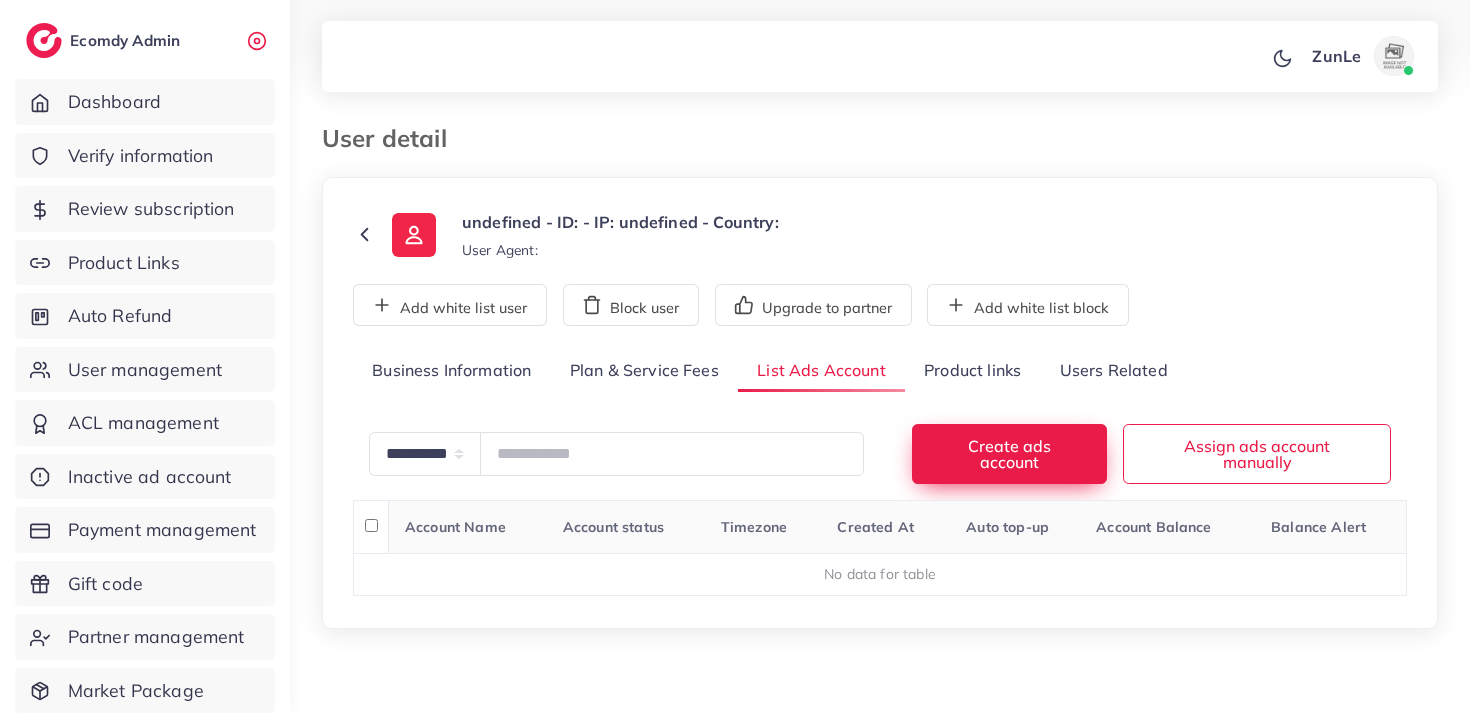 scroll, scrollTop: 0, scrollLeft: 0, axis: both 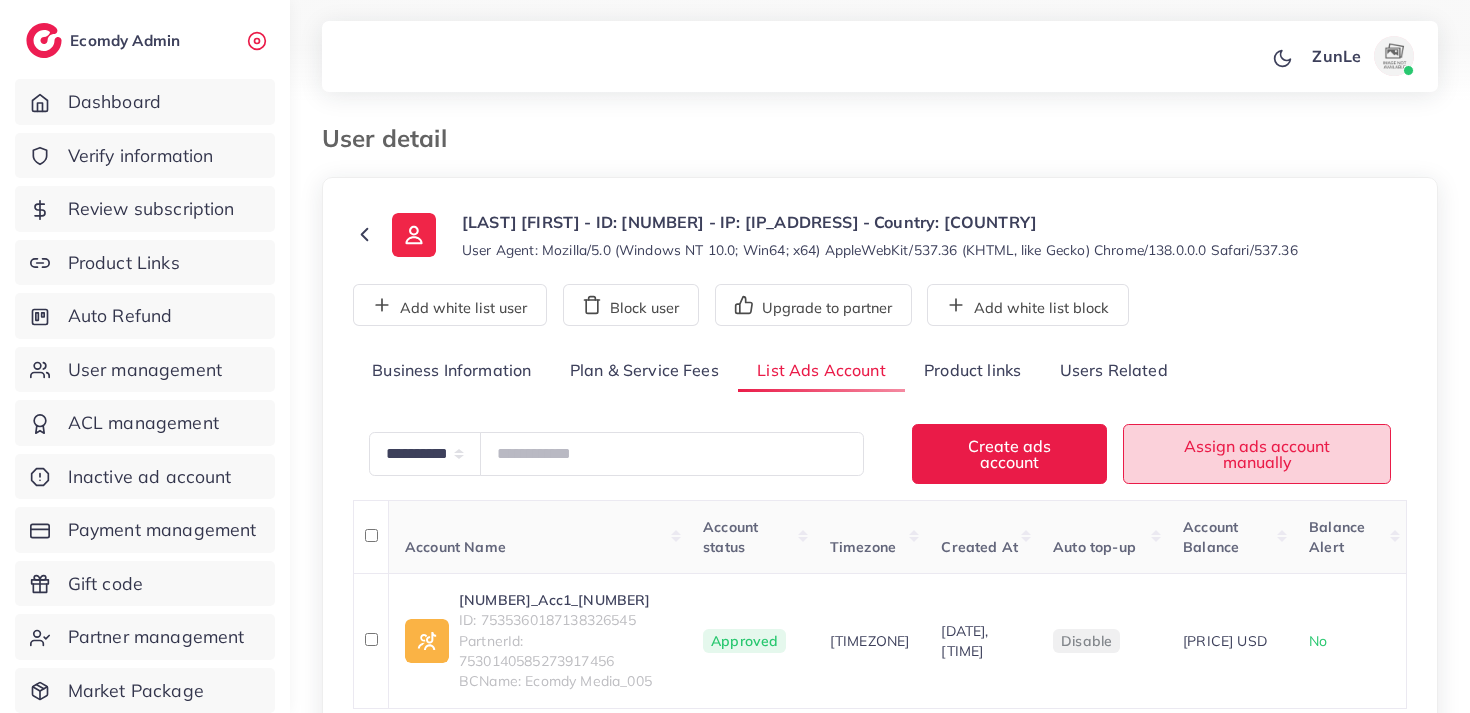 click on "Assign ads account manually" at bounding box center (1257, 453) 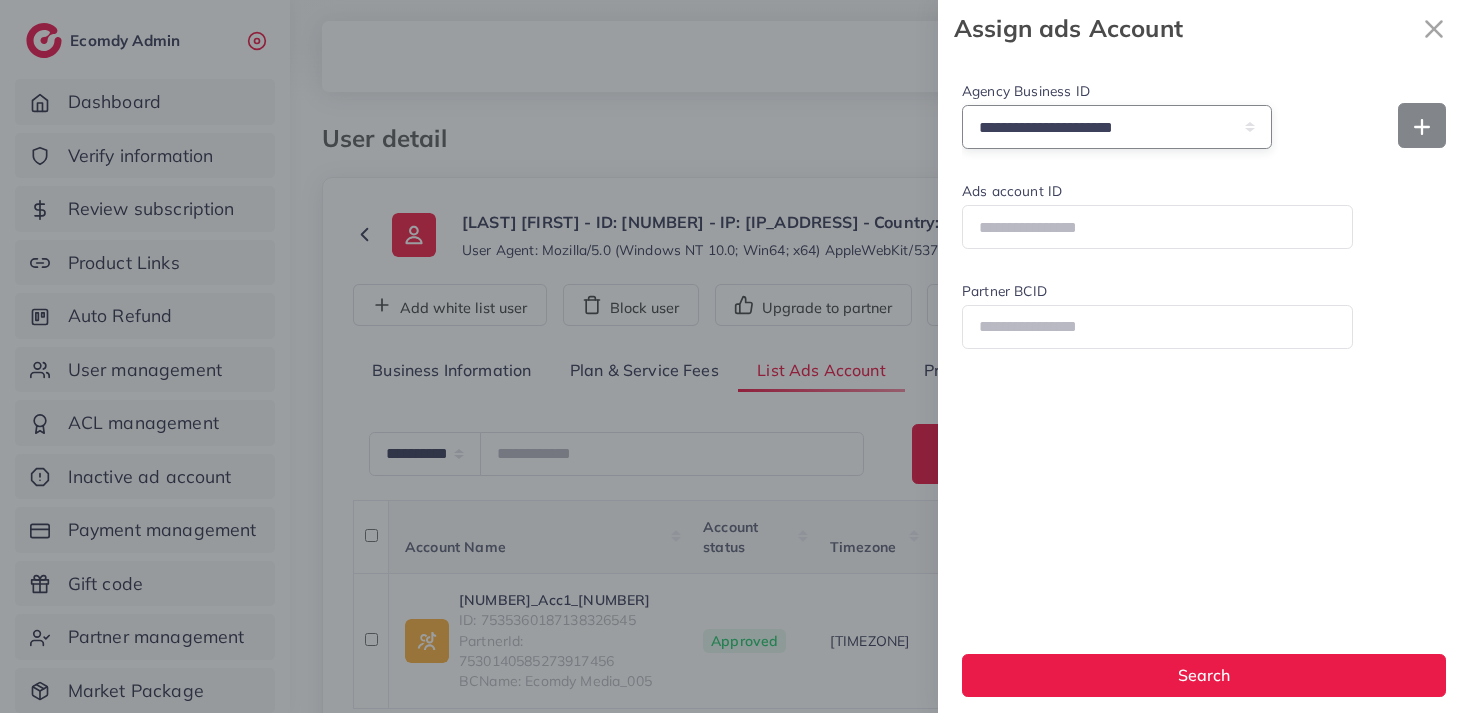 click on "**********" at bounding box center [1117, 126] 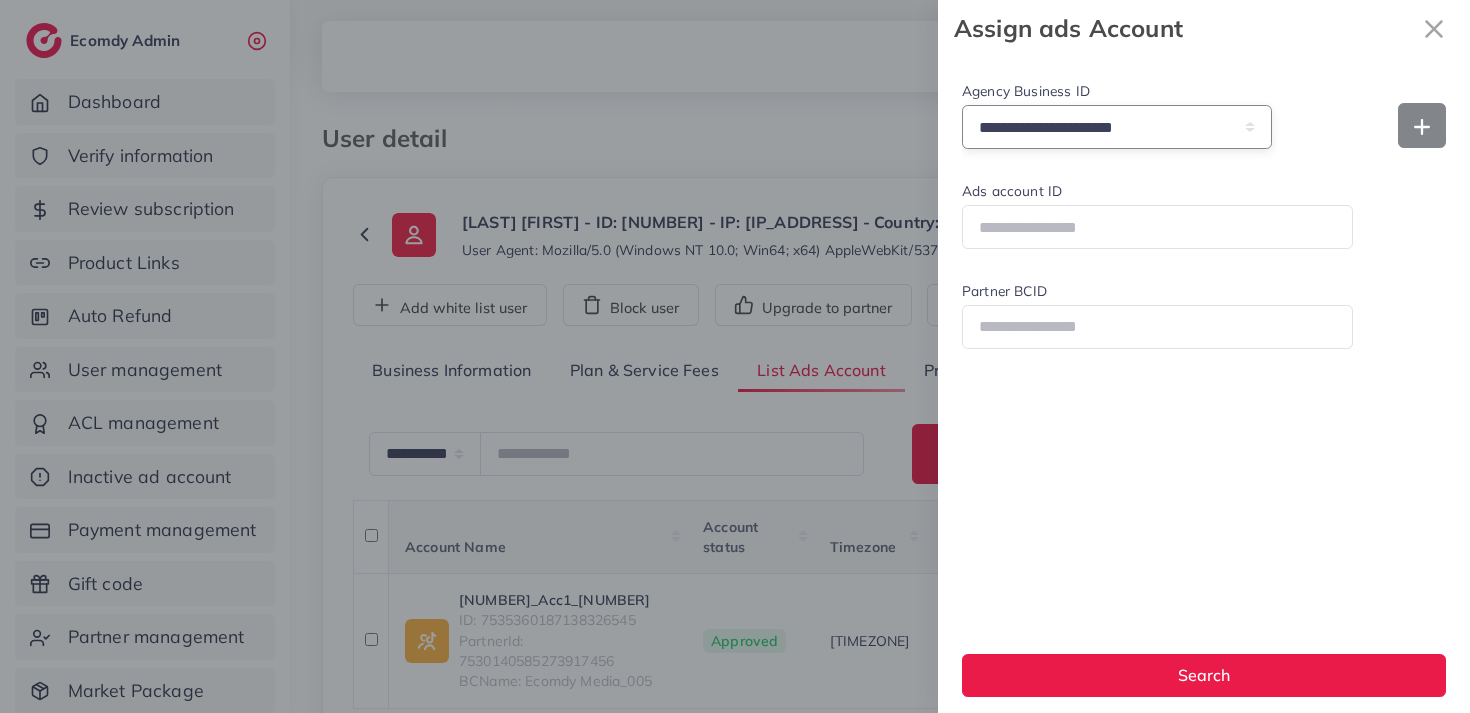 select on "**********" 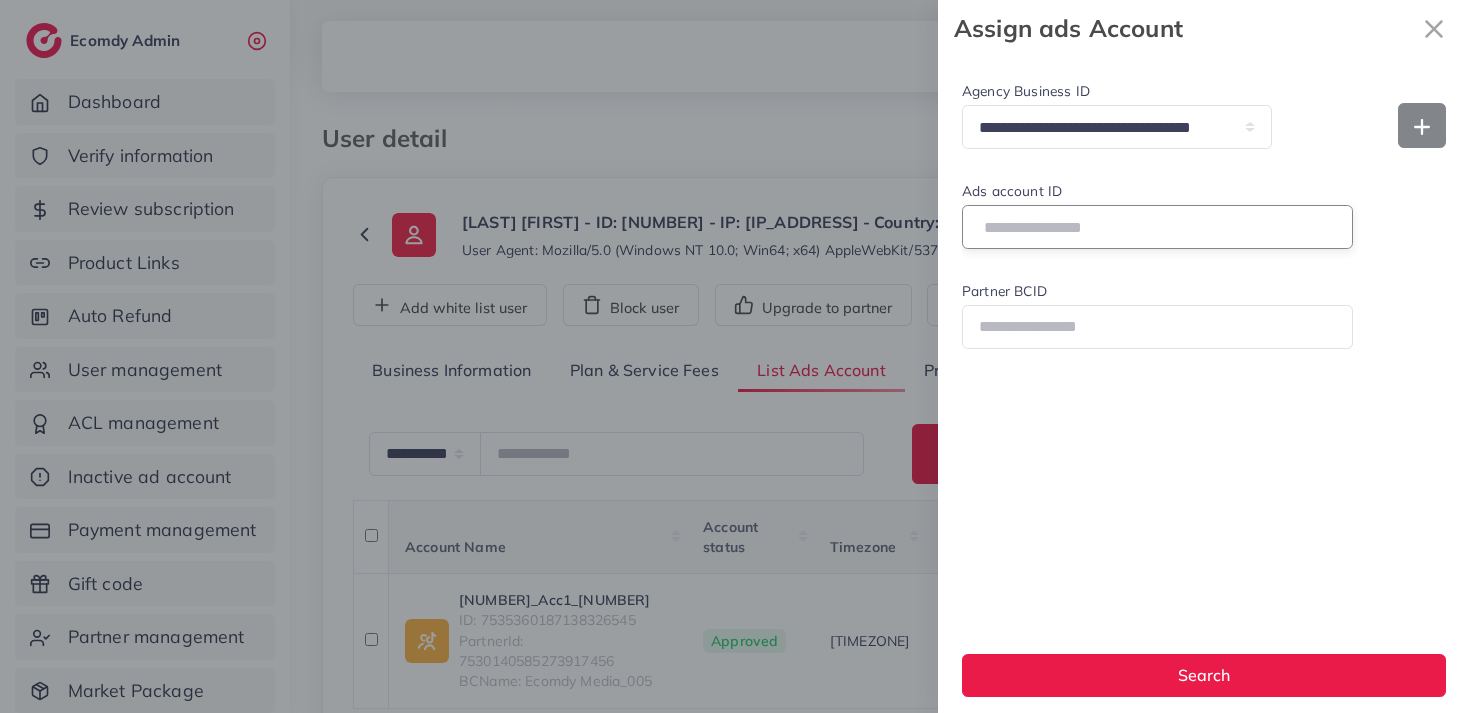 click on "Ads account ID" at bounding box center (1157, 226) 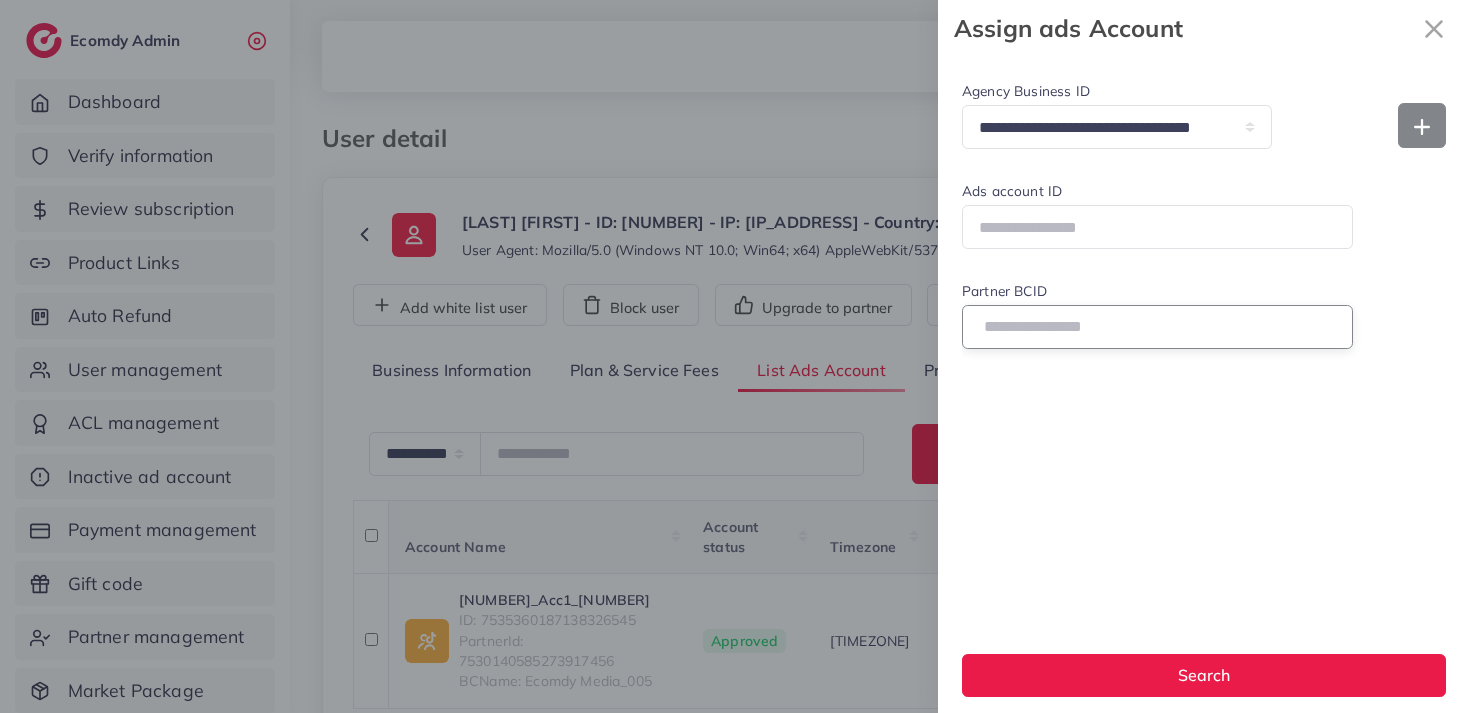 click on "Partner BCID" at bounding box center (1157, 326) 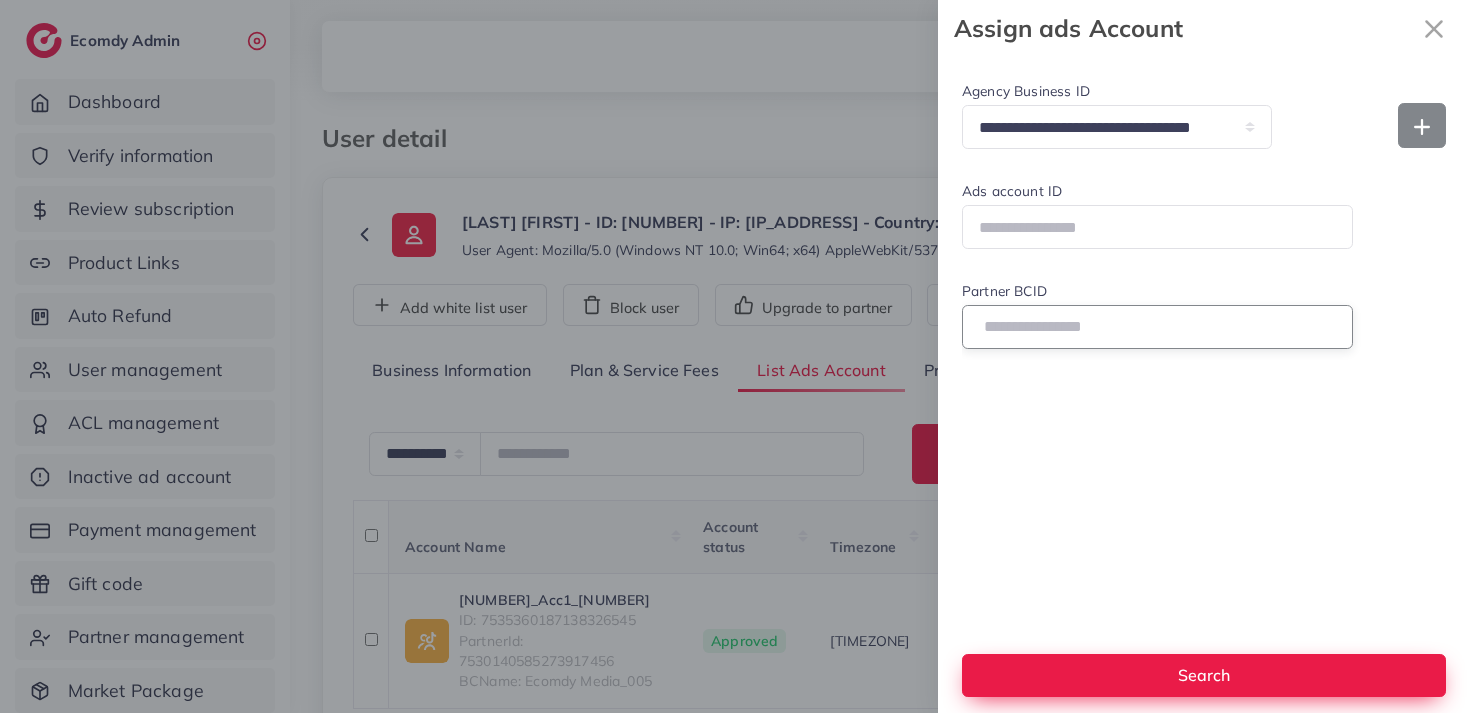 type on "**********" 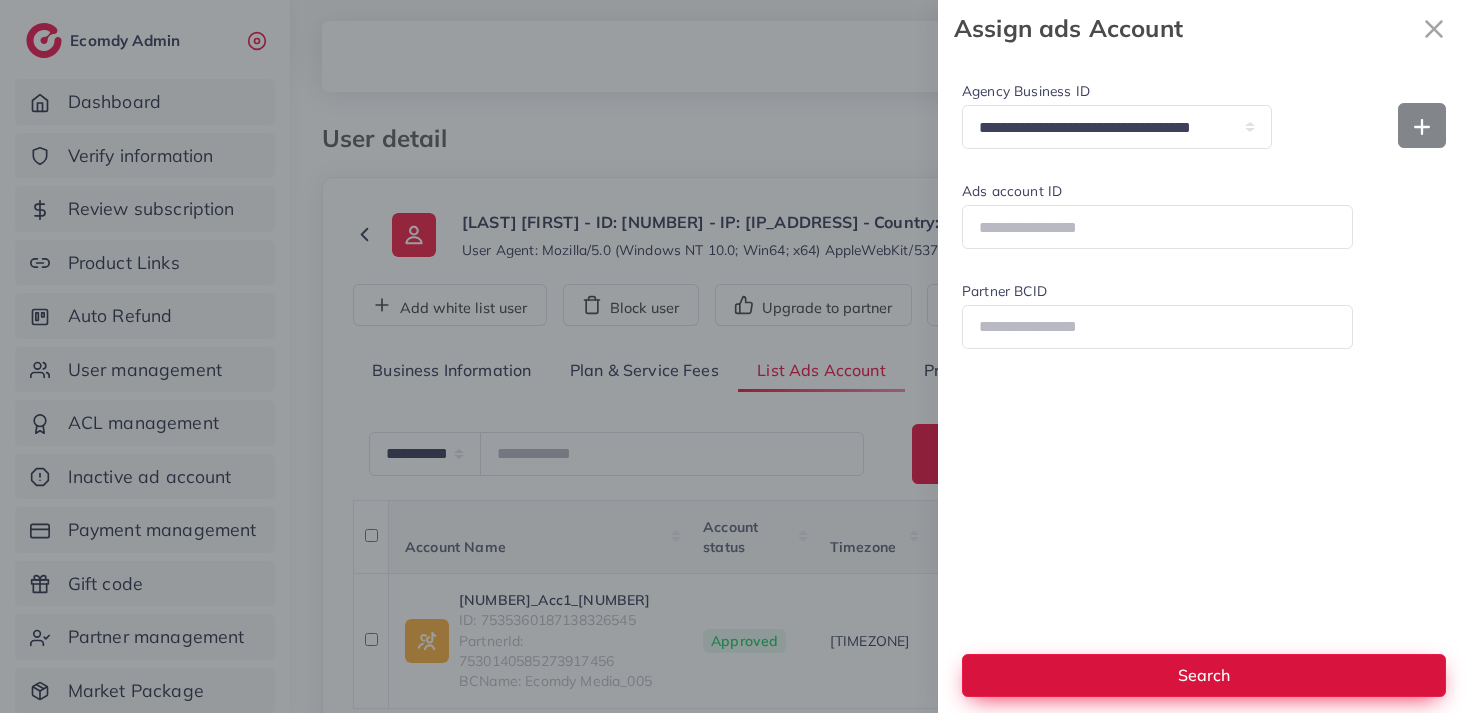 click on "Search" at bounding box center (1204, 675) 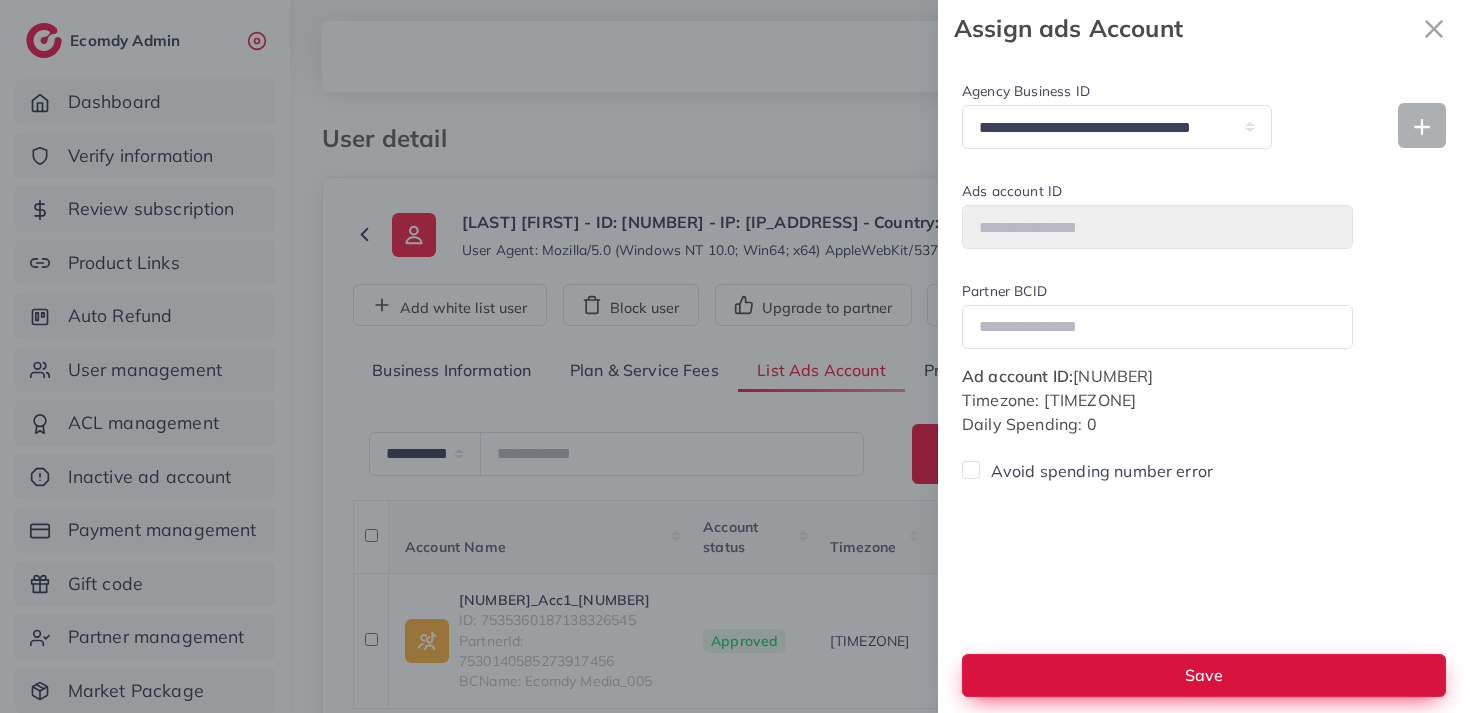 click on "Save" at bounding box center [1204, 675] 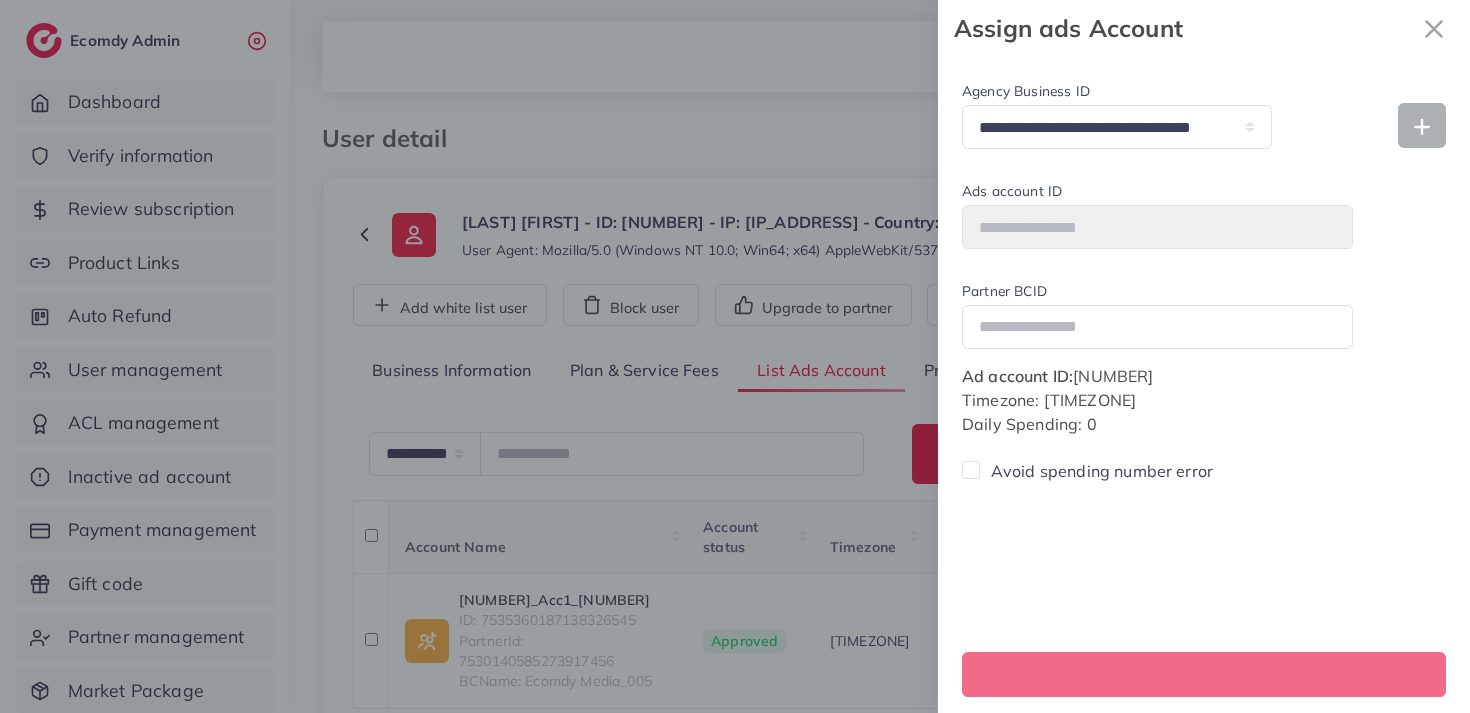 select 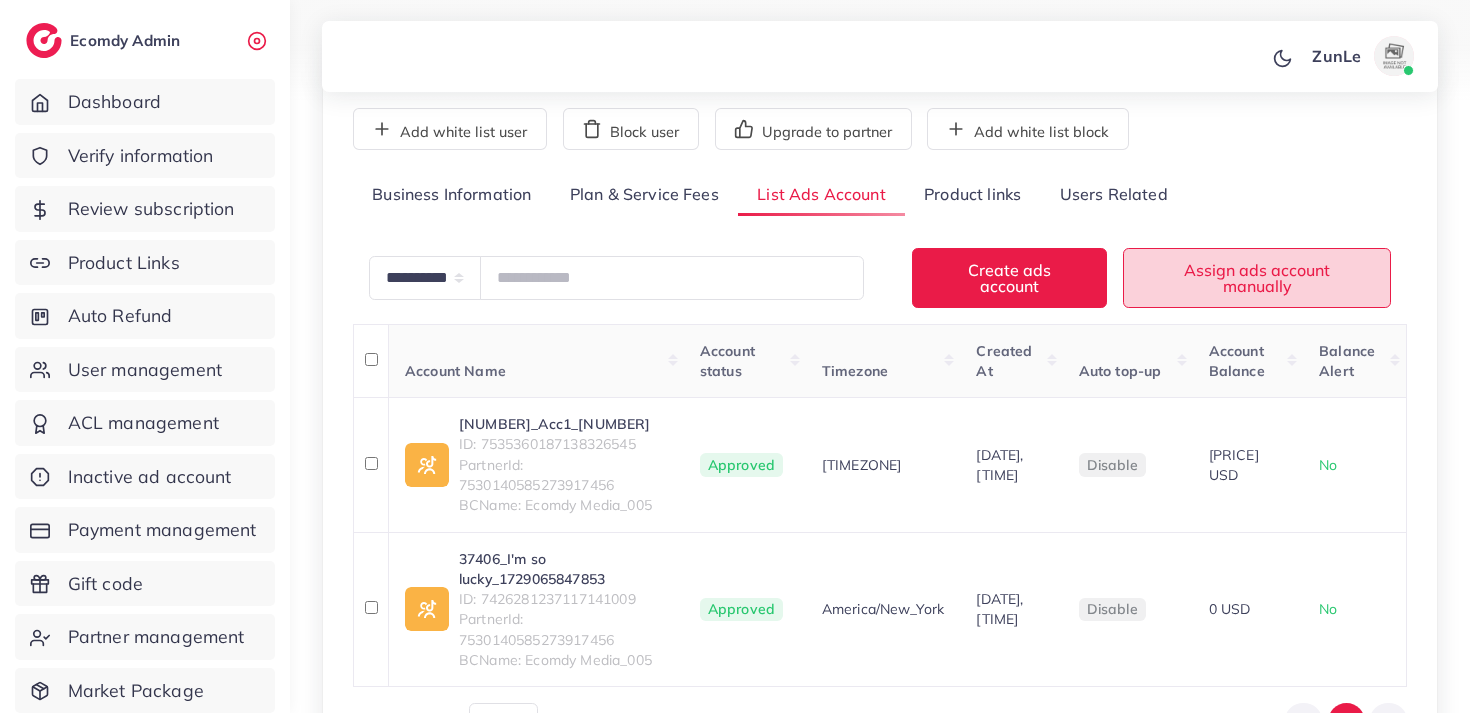 scroll, scrollTop: 344, scrollLeft: 0, axis: vertical 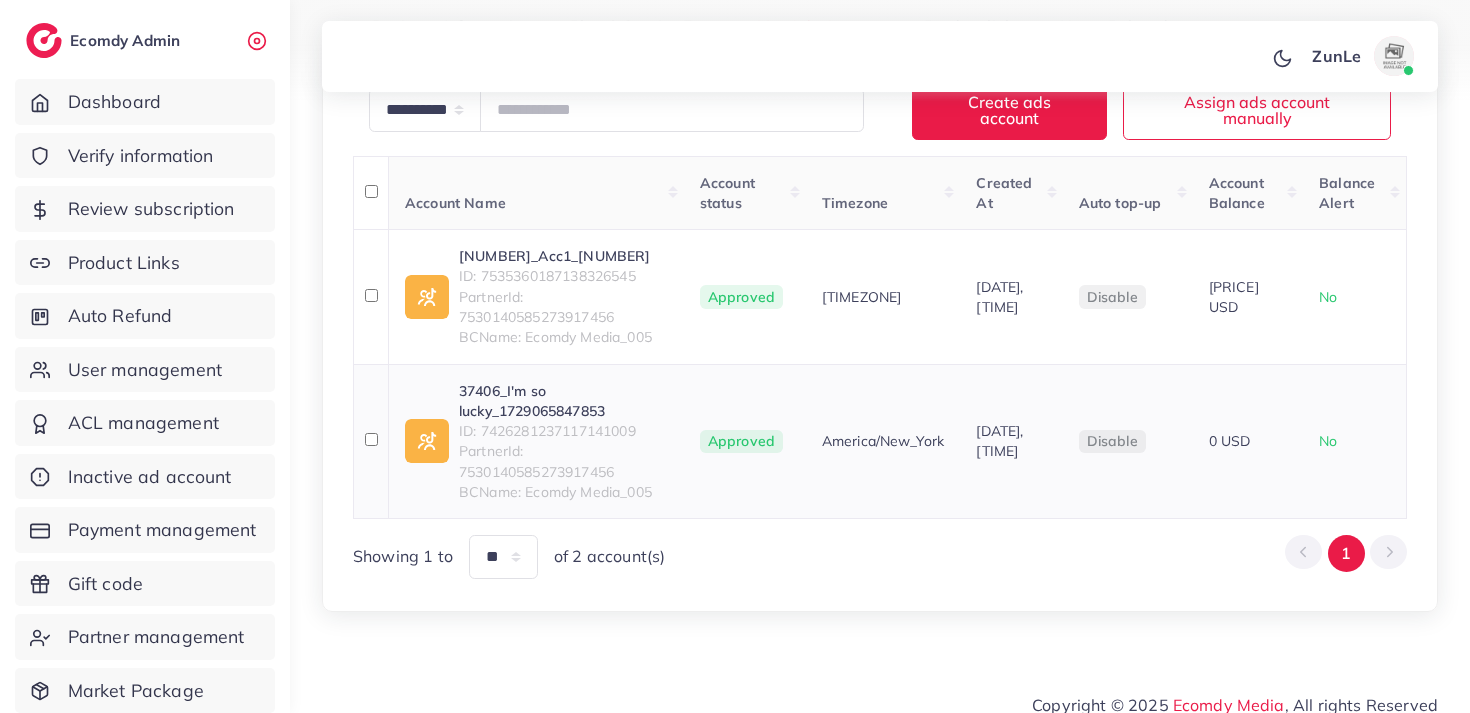 click on "37406_I'm so lucky_1729065847853" at bounding box center (563, 401) 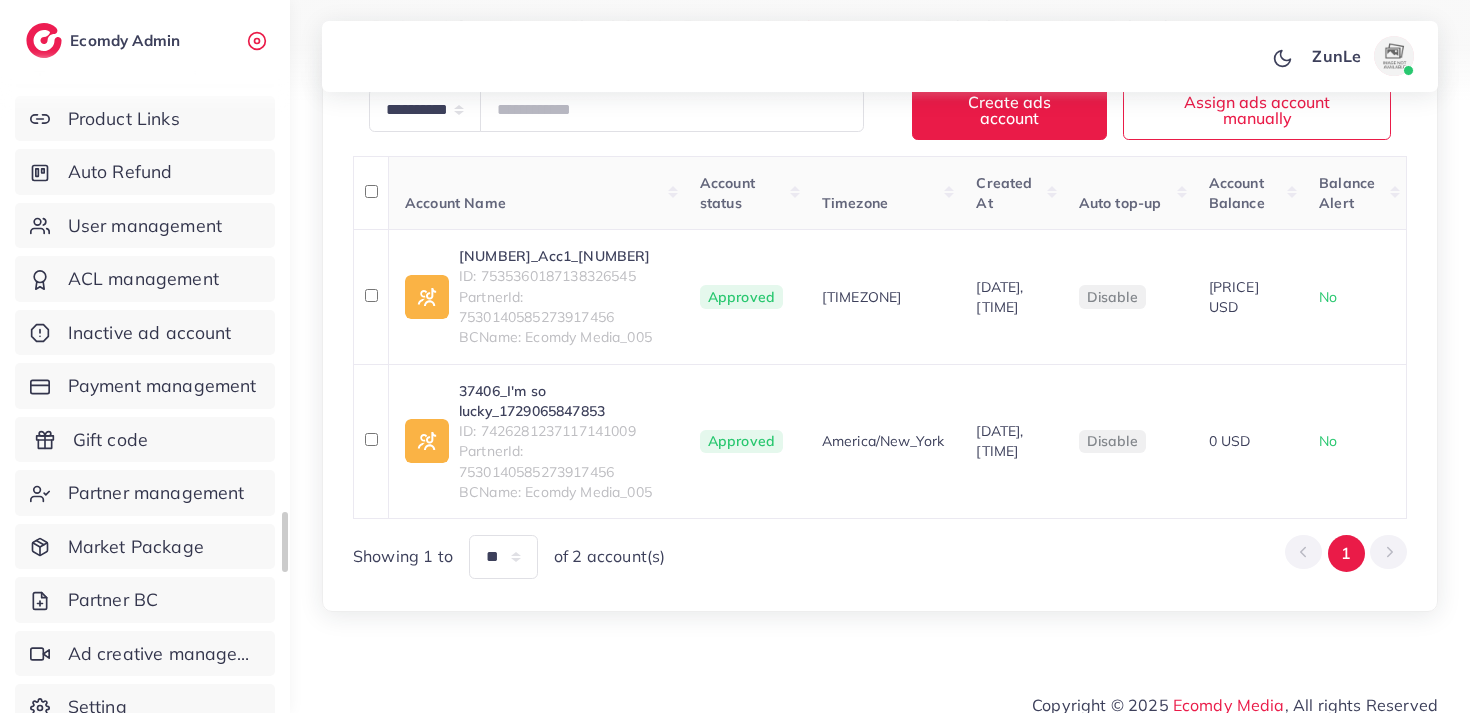 scroll, scrollTop: 145, scrollLeft: 0, axis: vertical 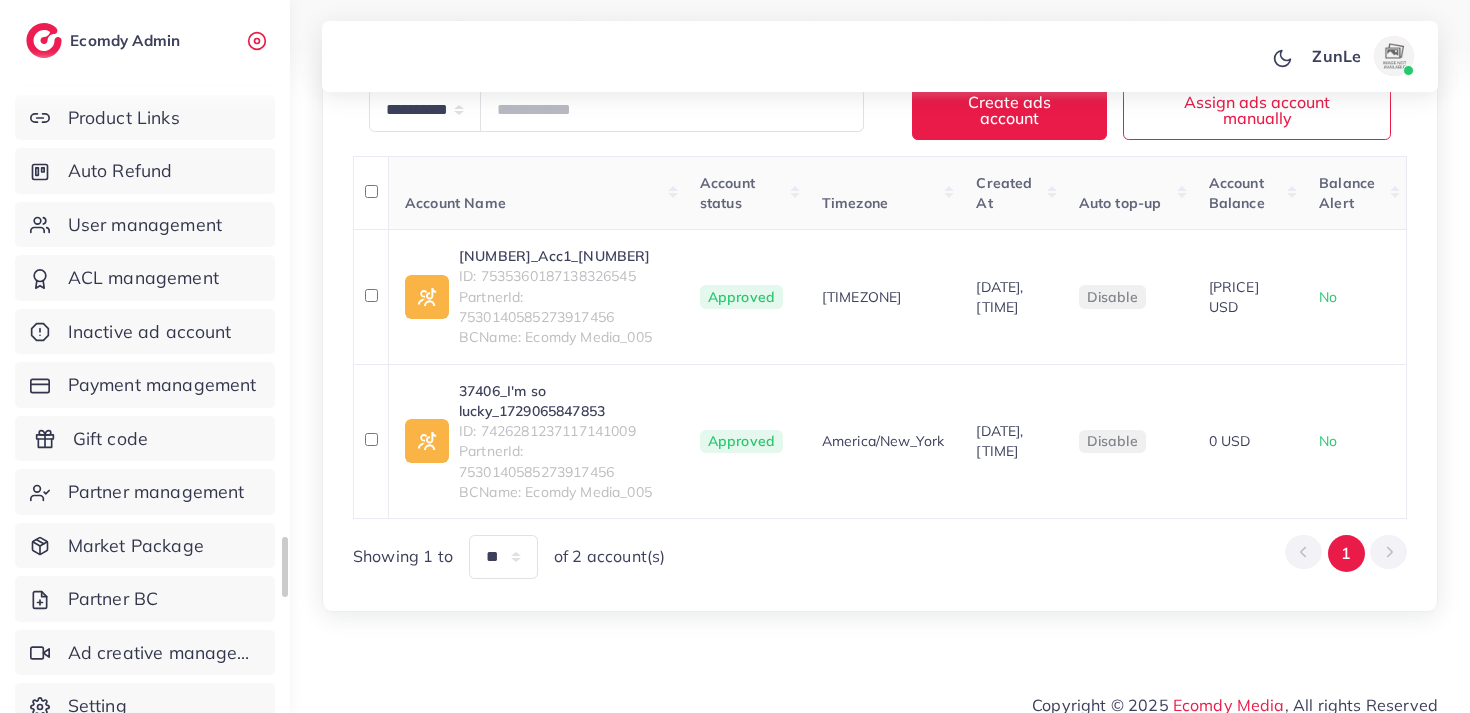 click on "Partner BC" at bounding box center [145, 599] 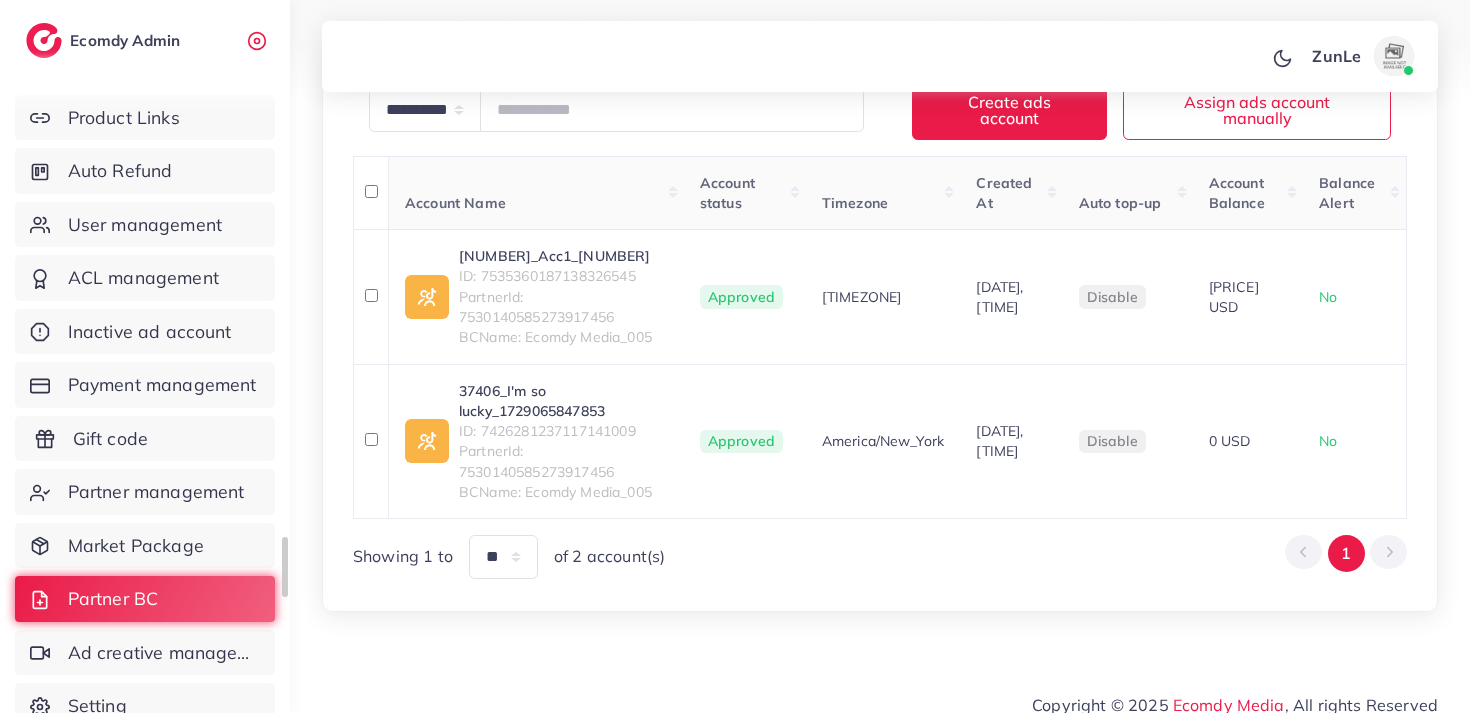scroll, scrollTop: 0, scrollLeft: 0, axis: both 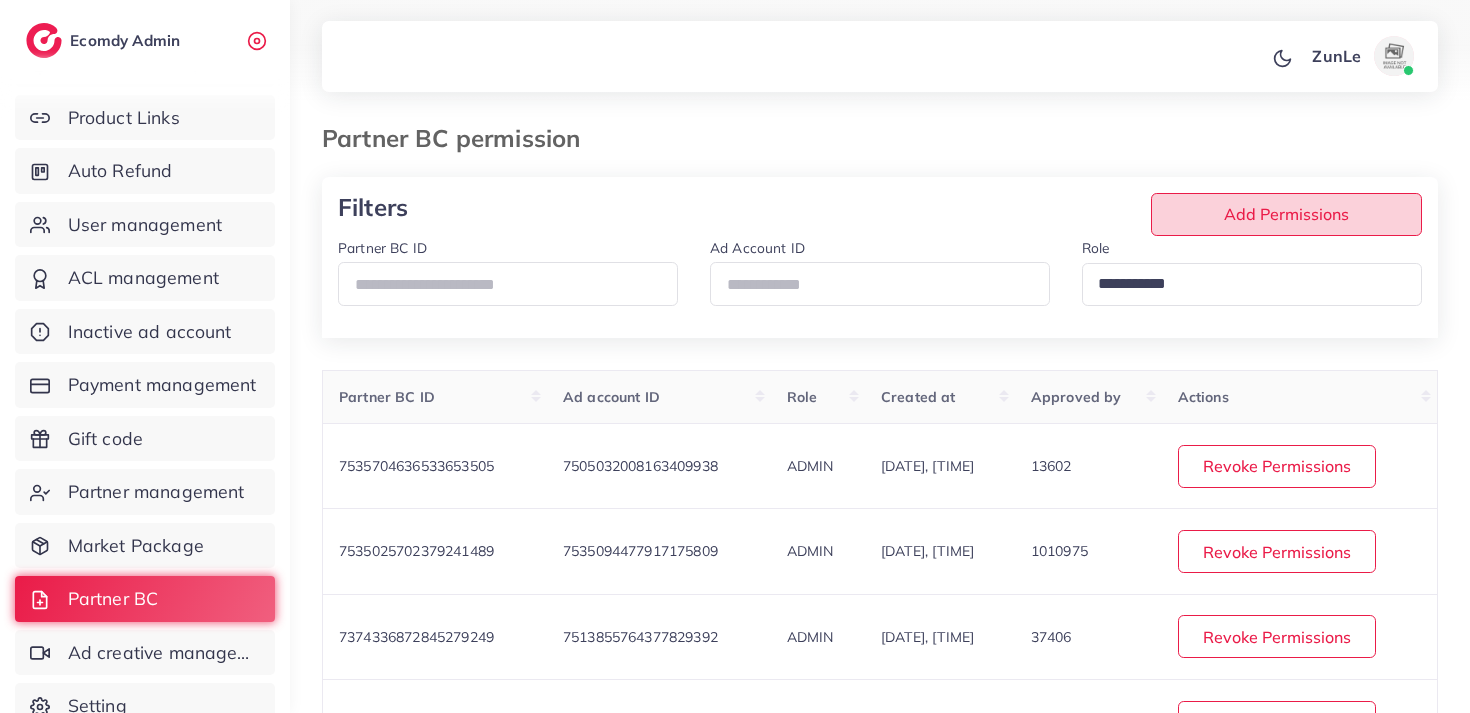 click on "Add Permissions" at bounding box center [1286, 214] 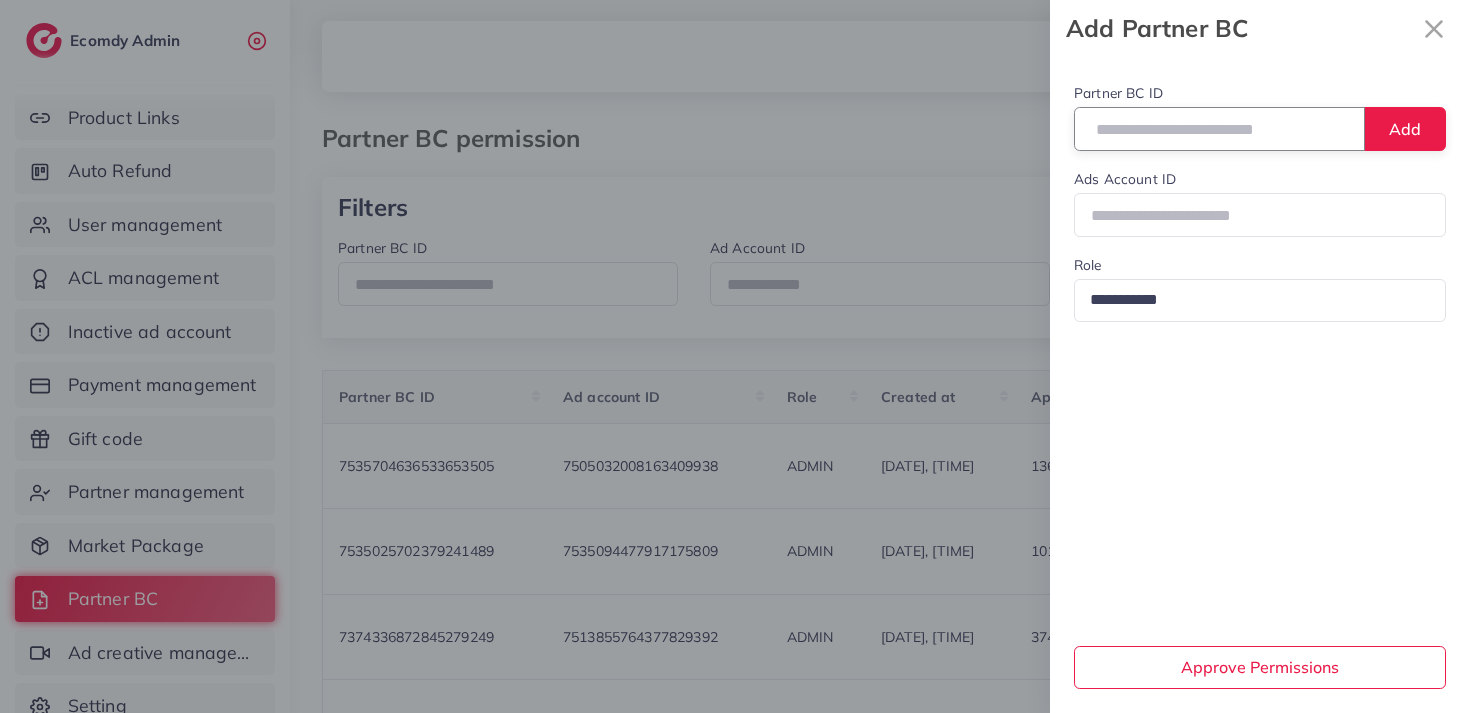 click at bounding box center (1219, 128) 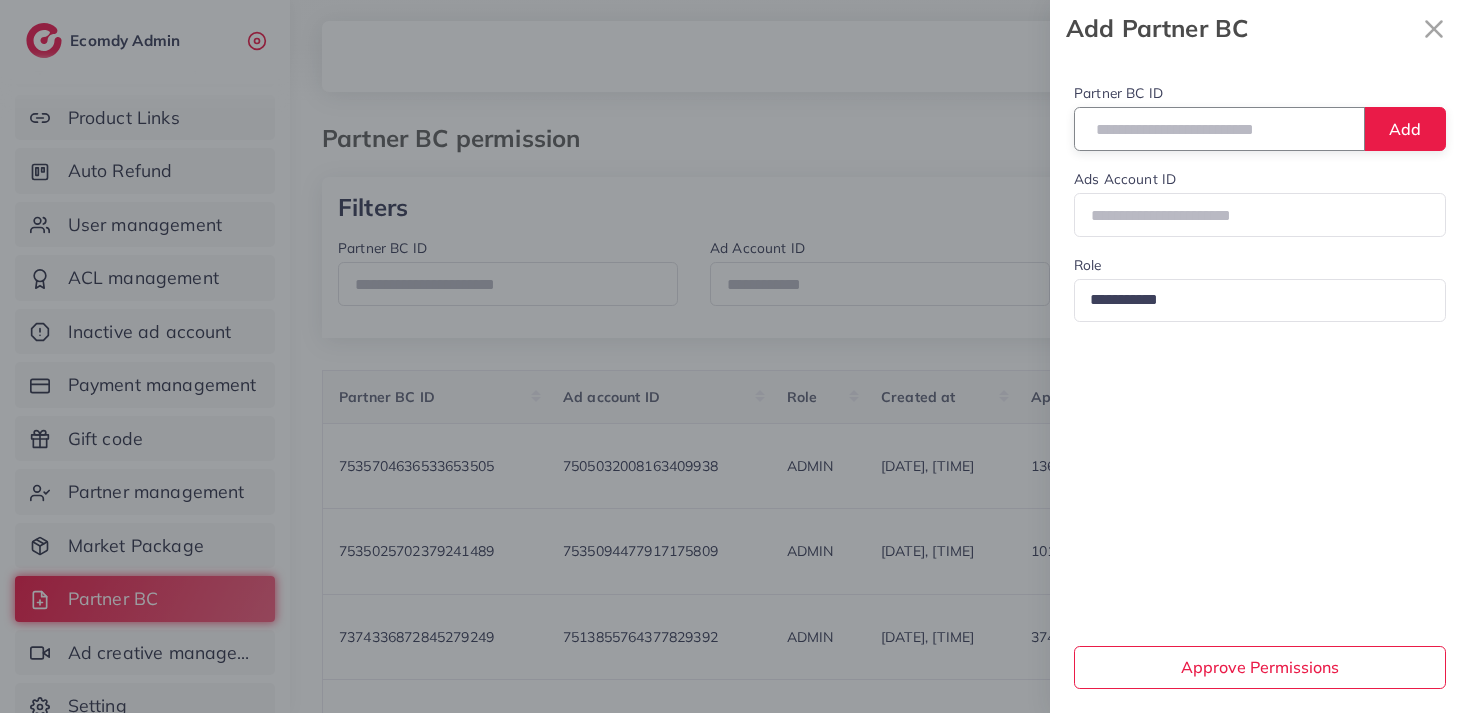 type on "**********" 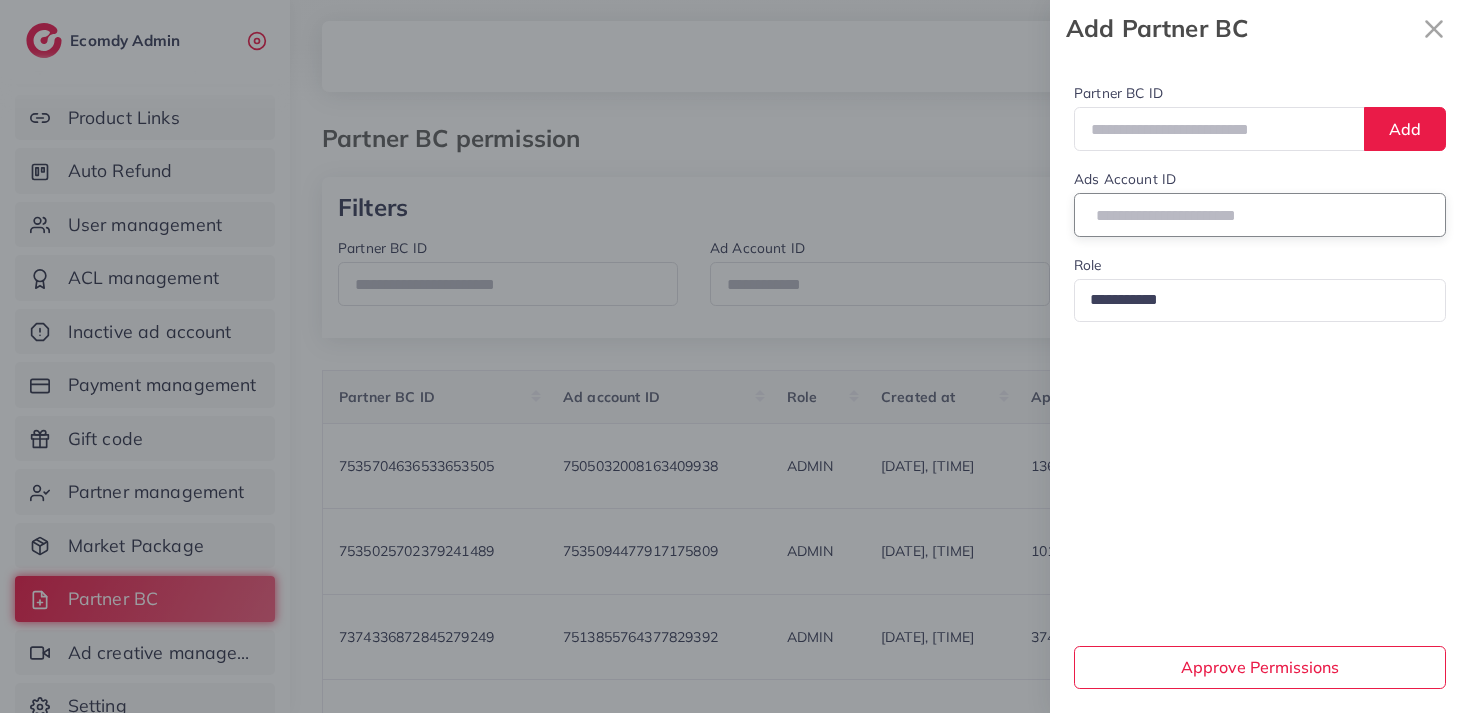 click at bounding box center (1260, 214) 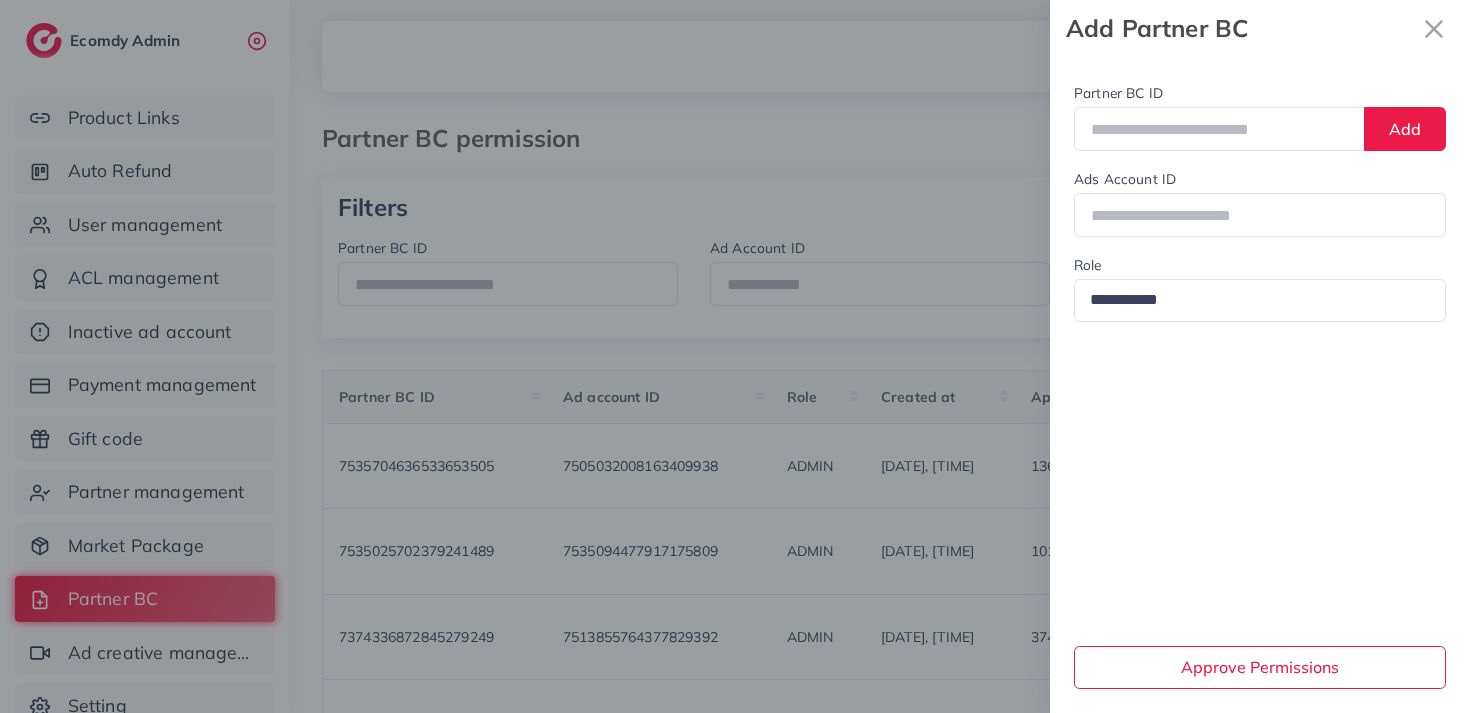 click on "**********" at bounding box center [1260, 209] 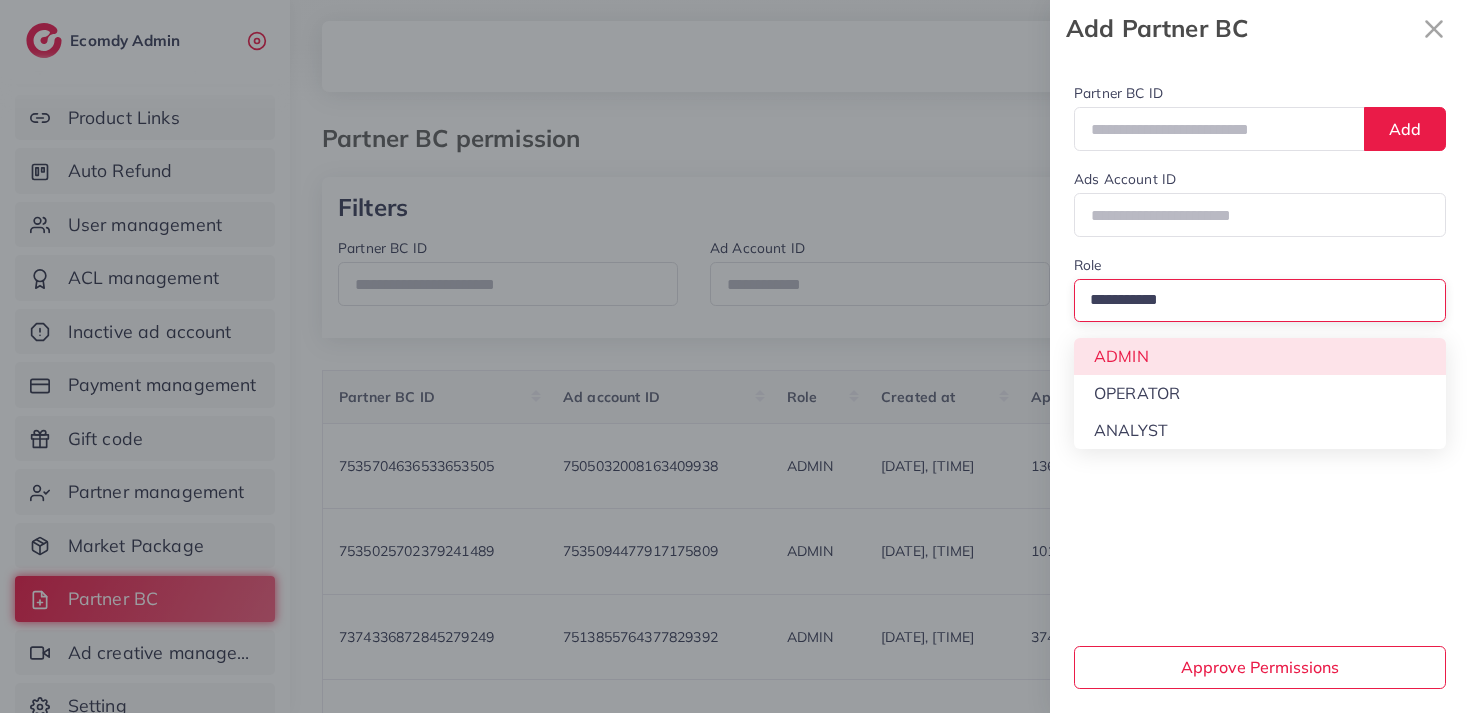 click on "**********" at bounding box center (1260, 385) 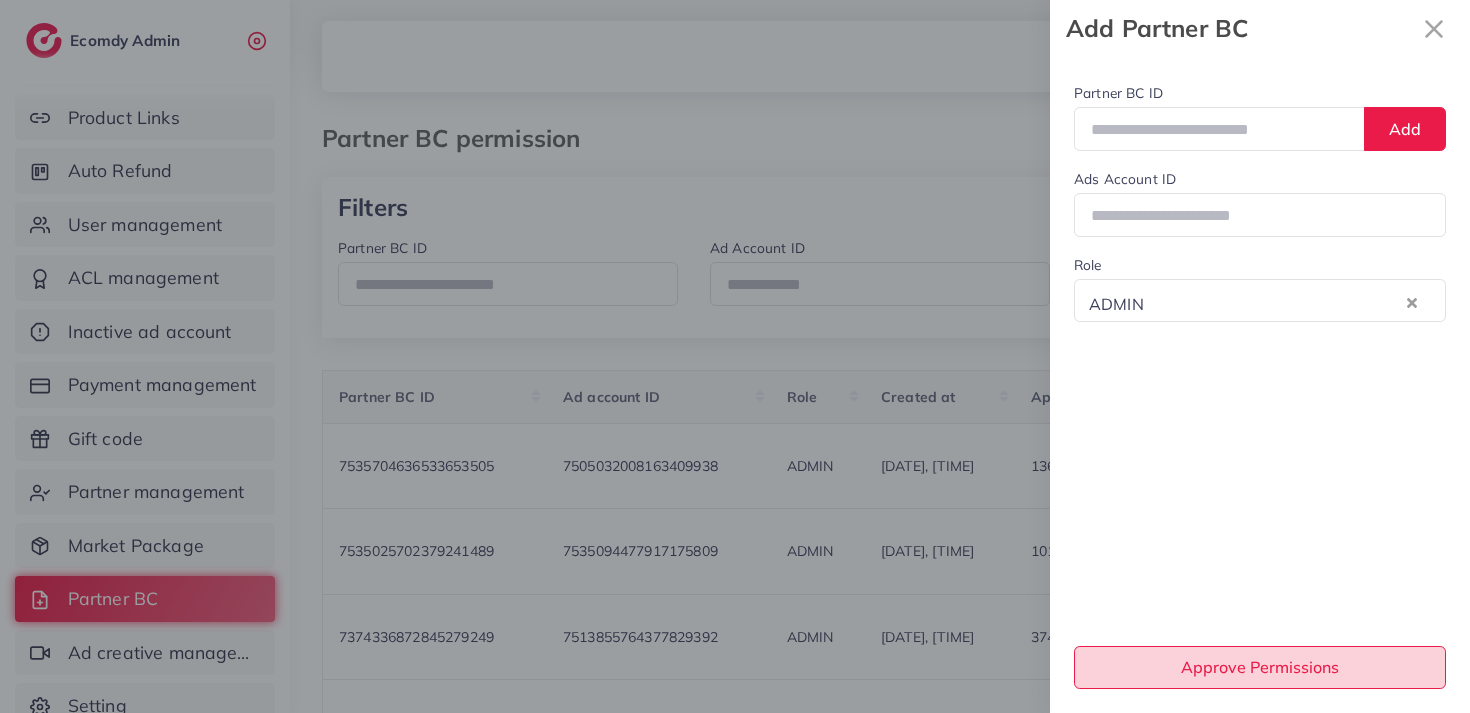 click on "Approve Permissions" at bounding box center (1260, 667) 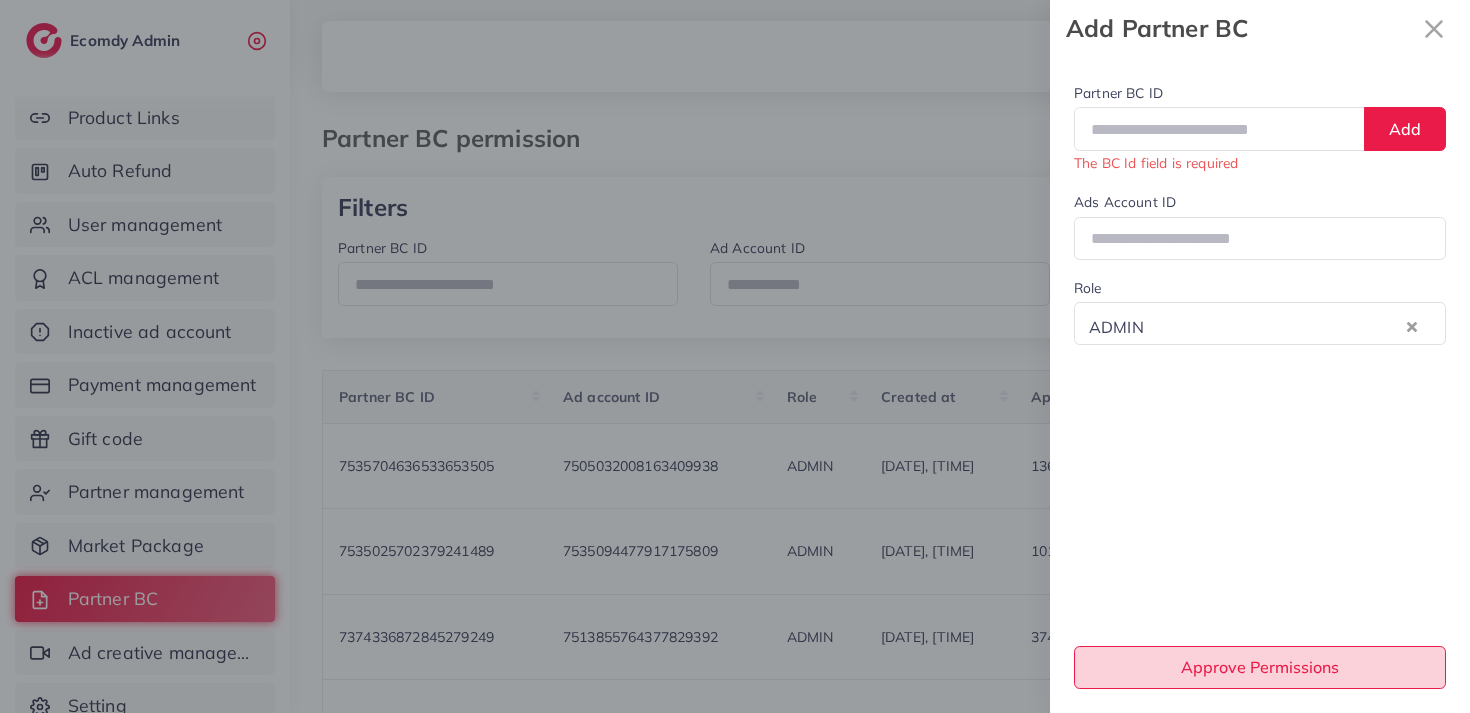 click on "Approve Permissions" at bounding box center [1260, 667] 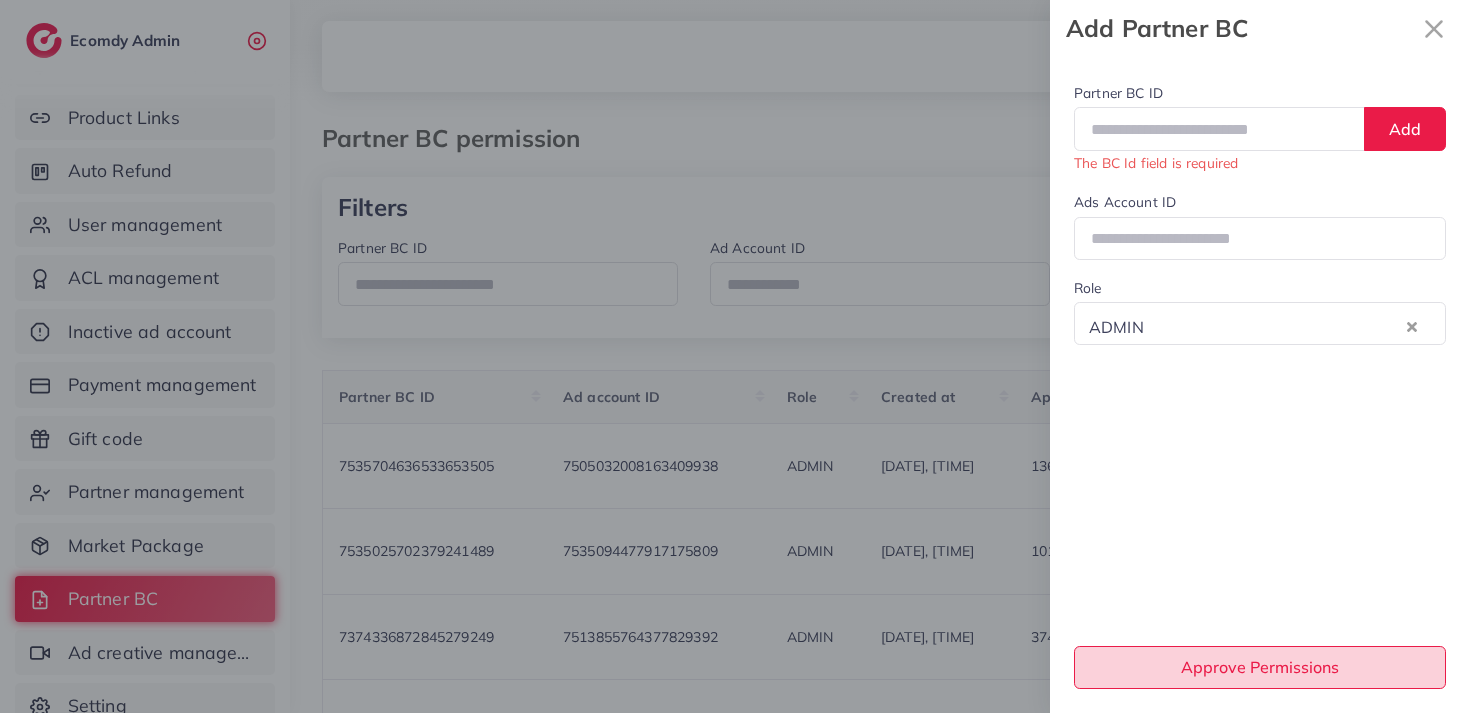 click on "Approve Permissions" at bounding box center (1260, 667) 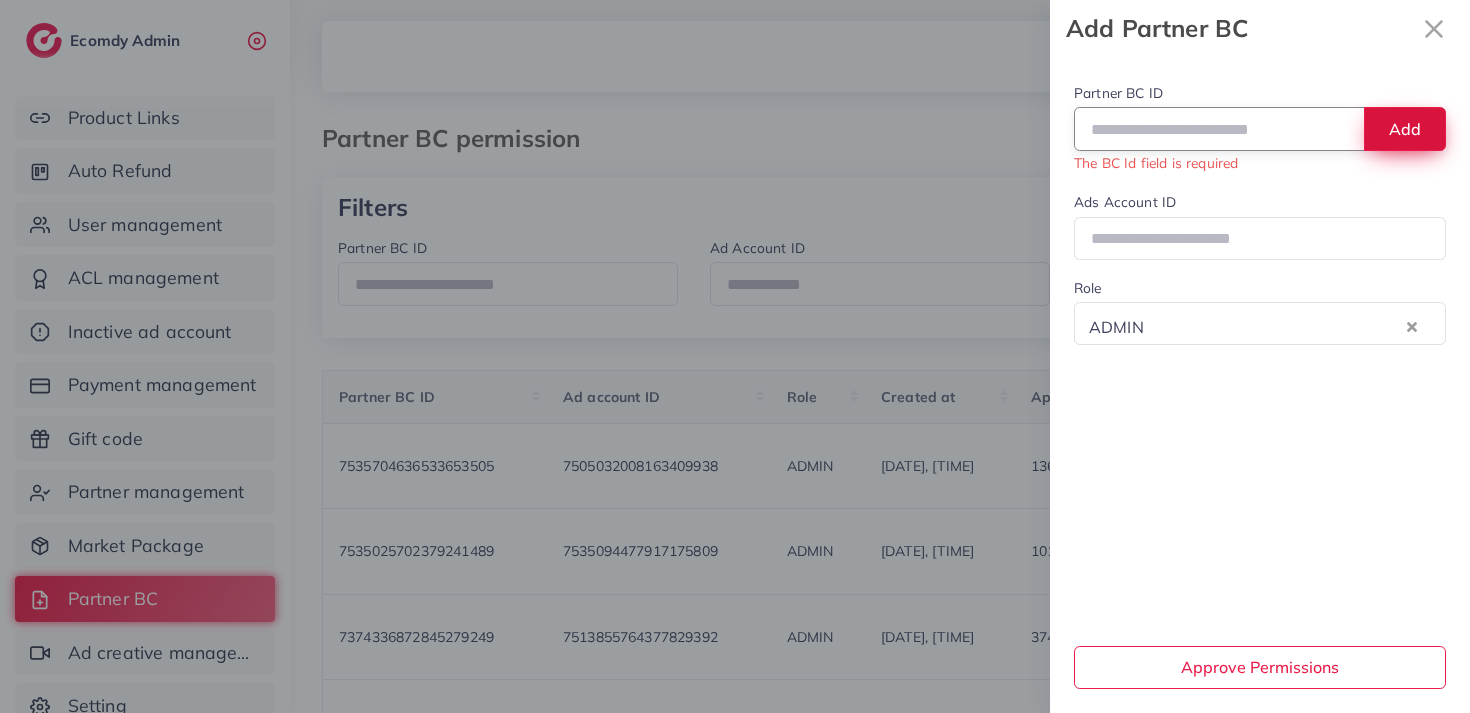 click on "Add" at bounding box center [1405, 128] 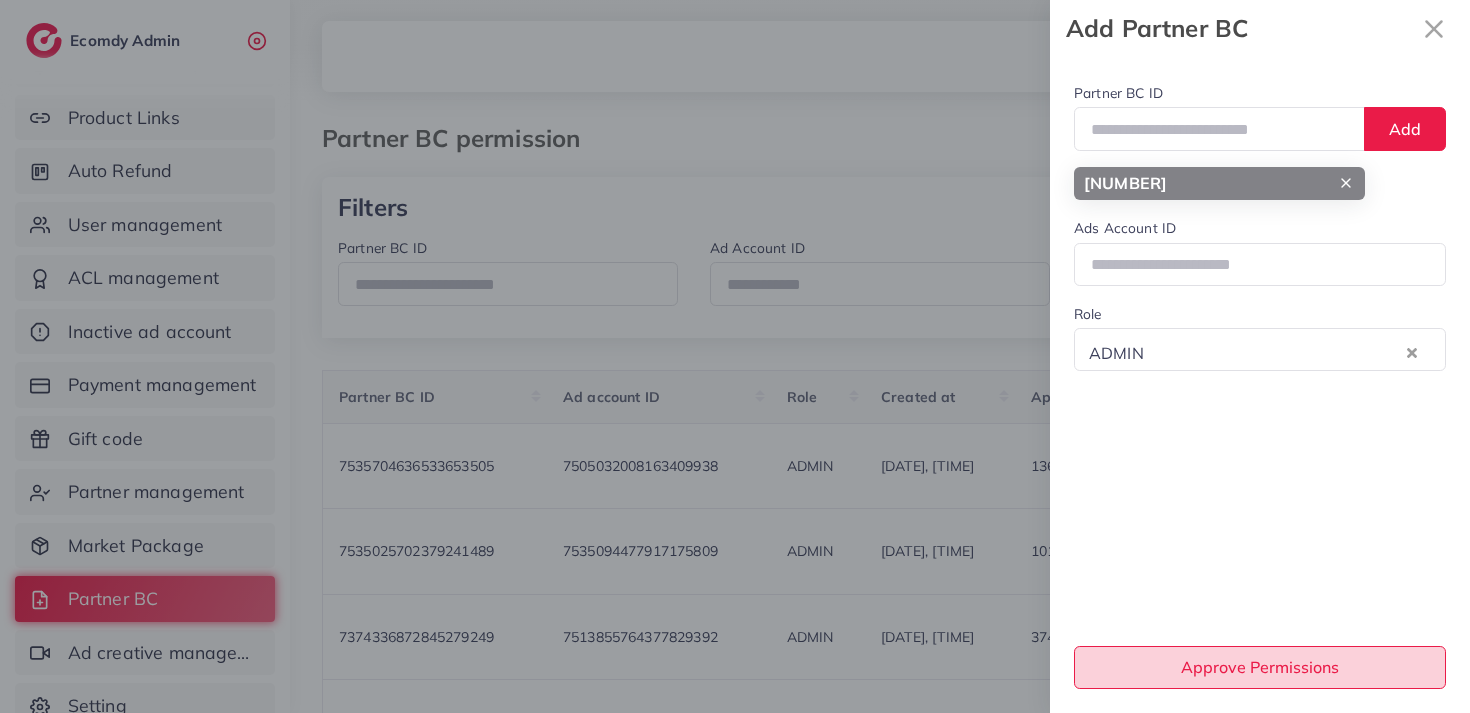 click on "Approve Permissions" at bounding box center (1260, 667) 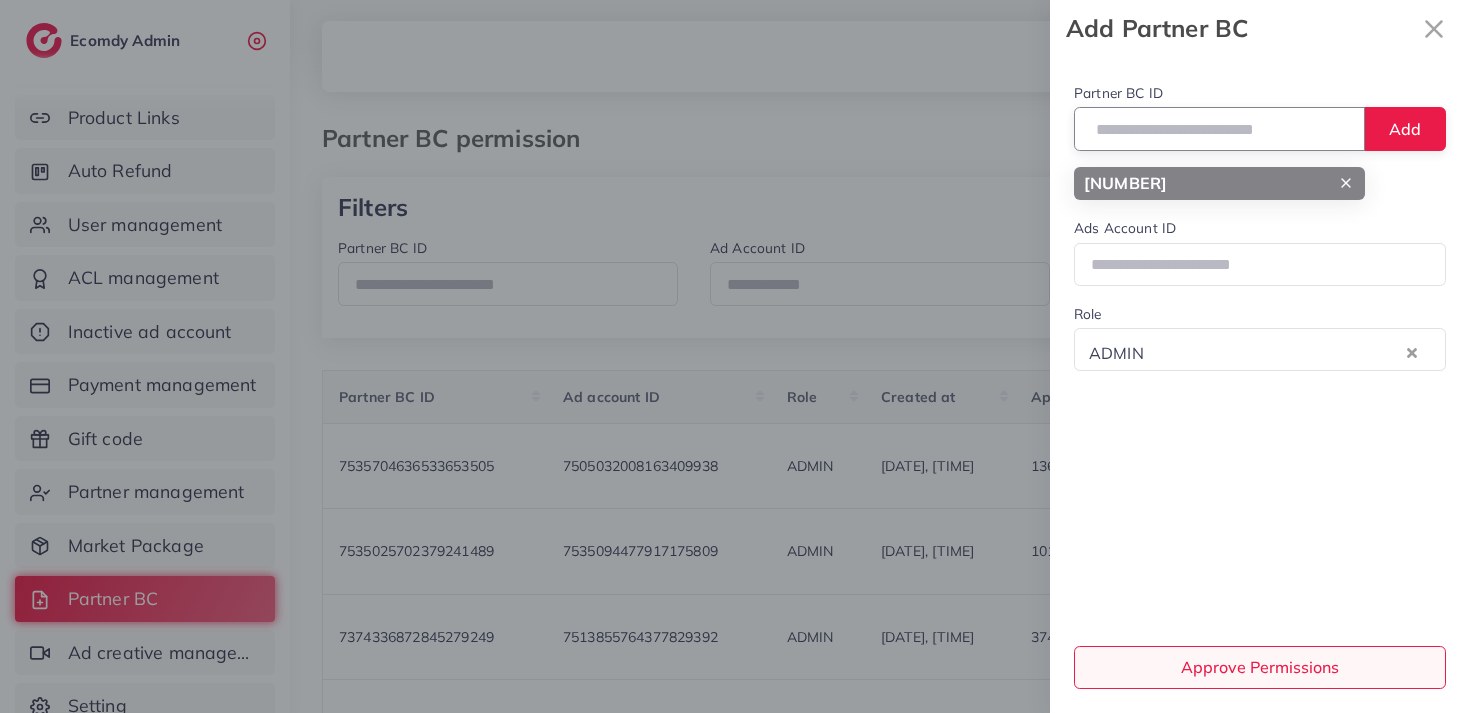 click at bounding box center [1219, 128] 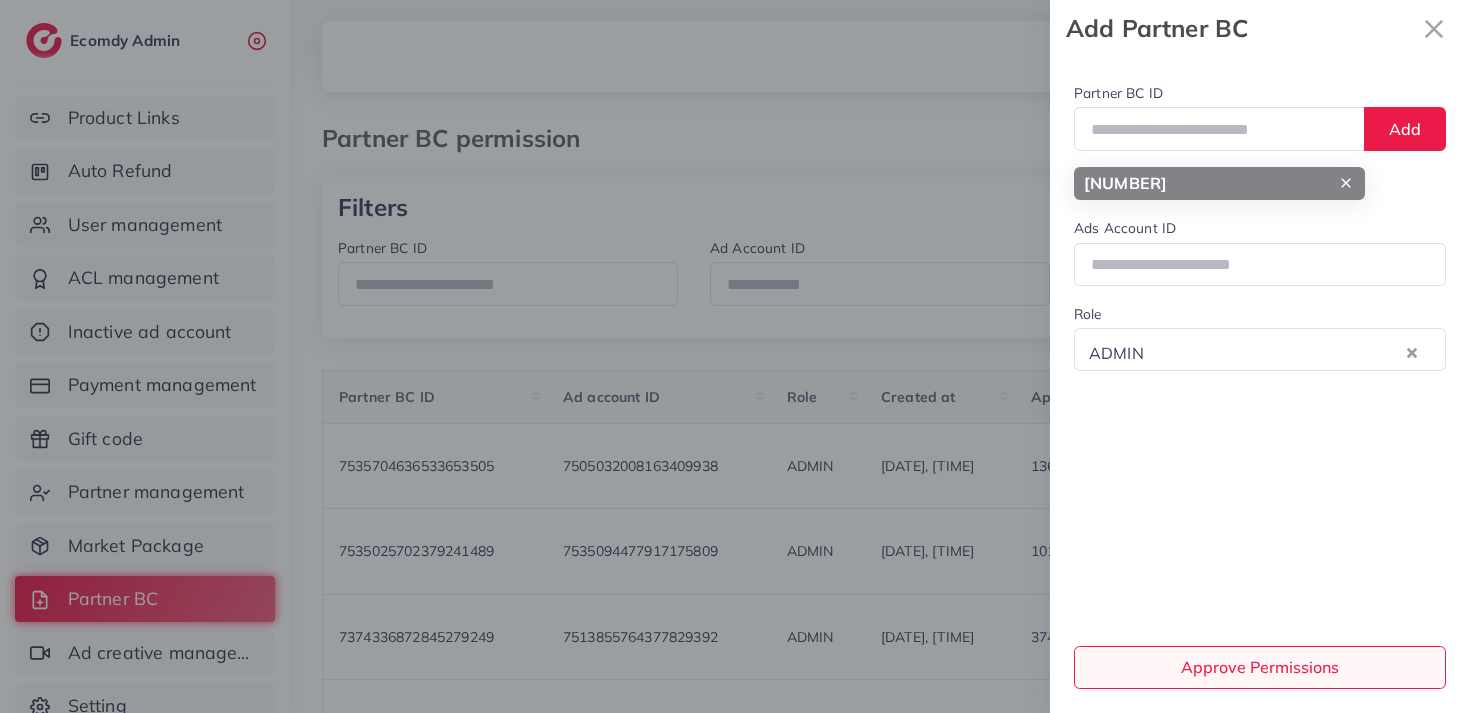 click 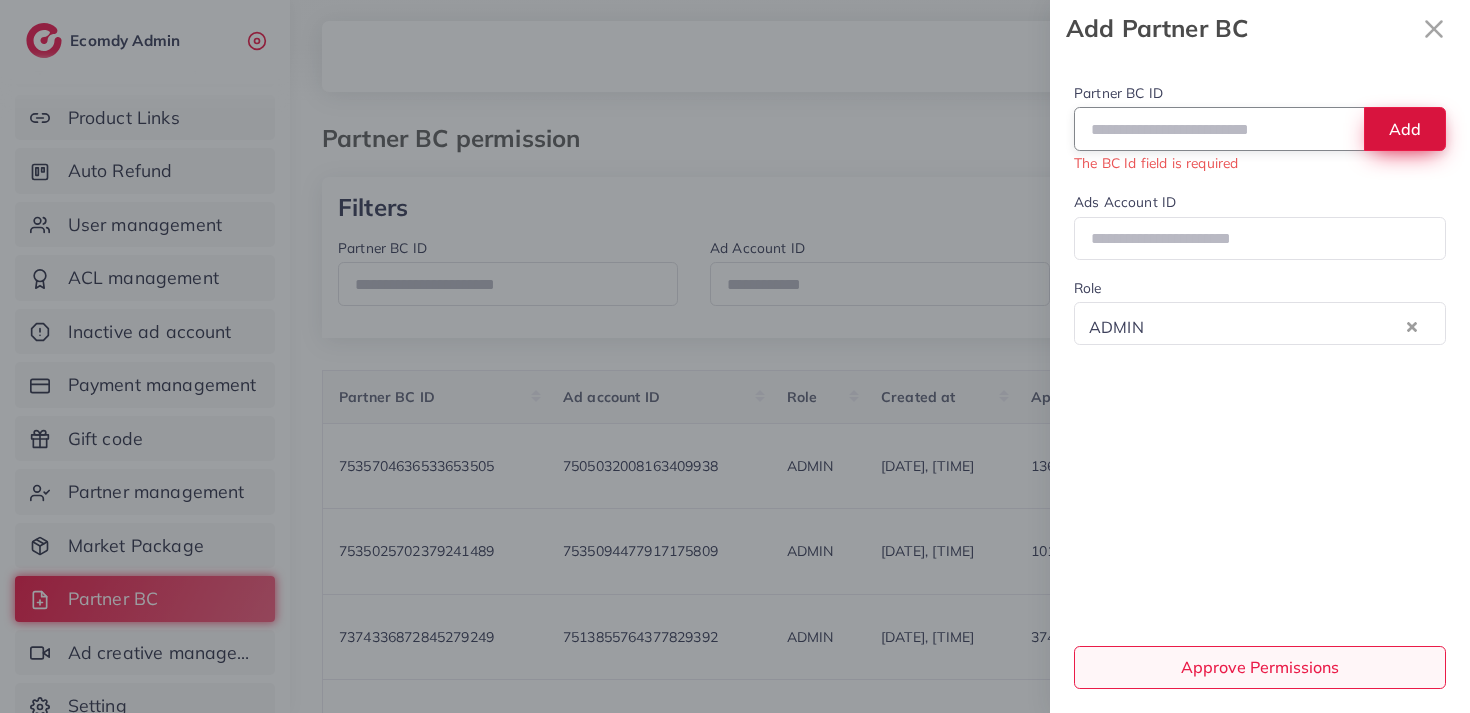 click on "Add" at bounding box center (1405, 128) 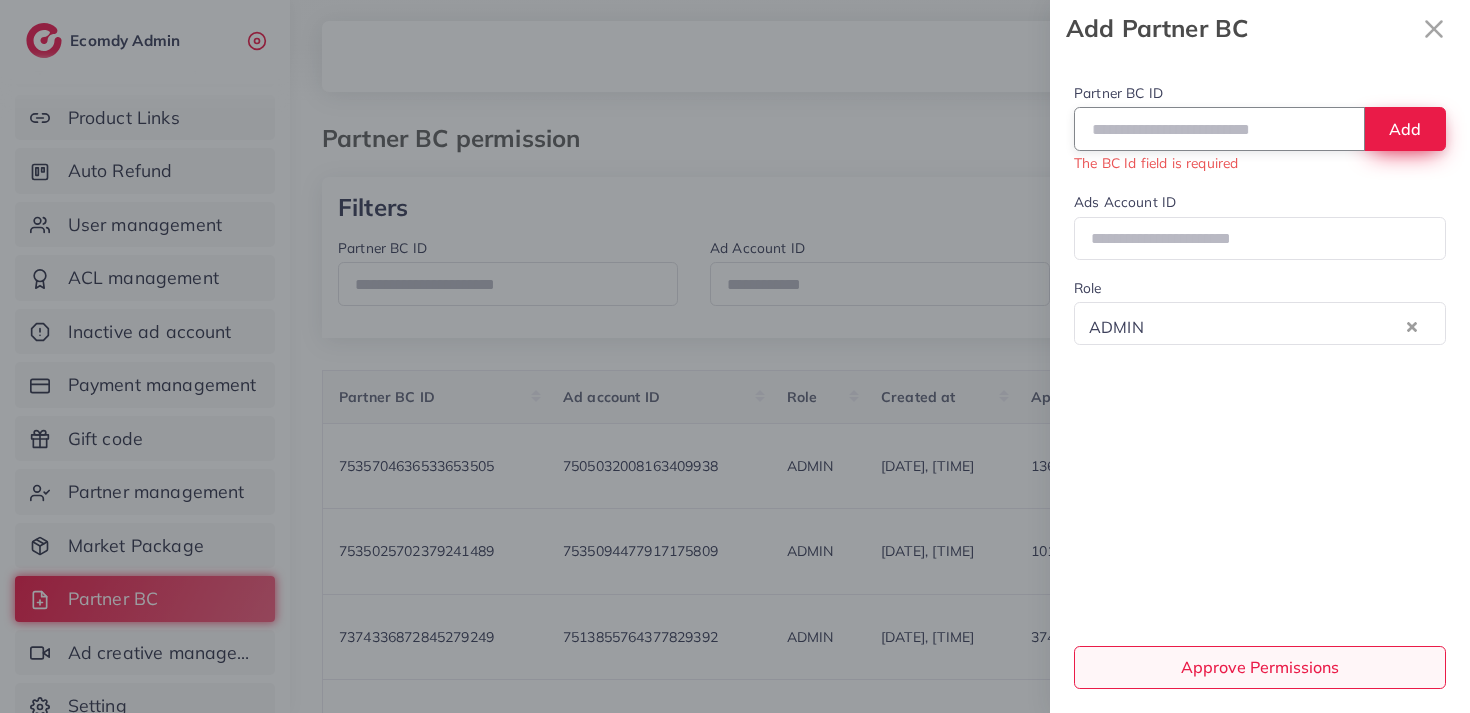 type 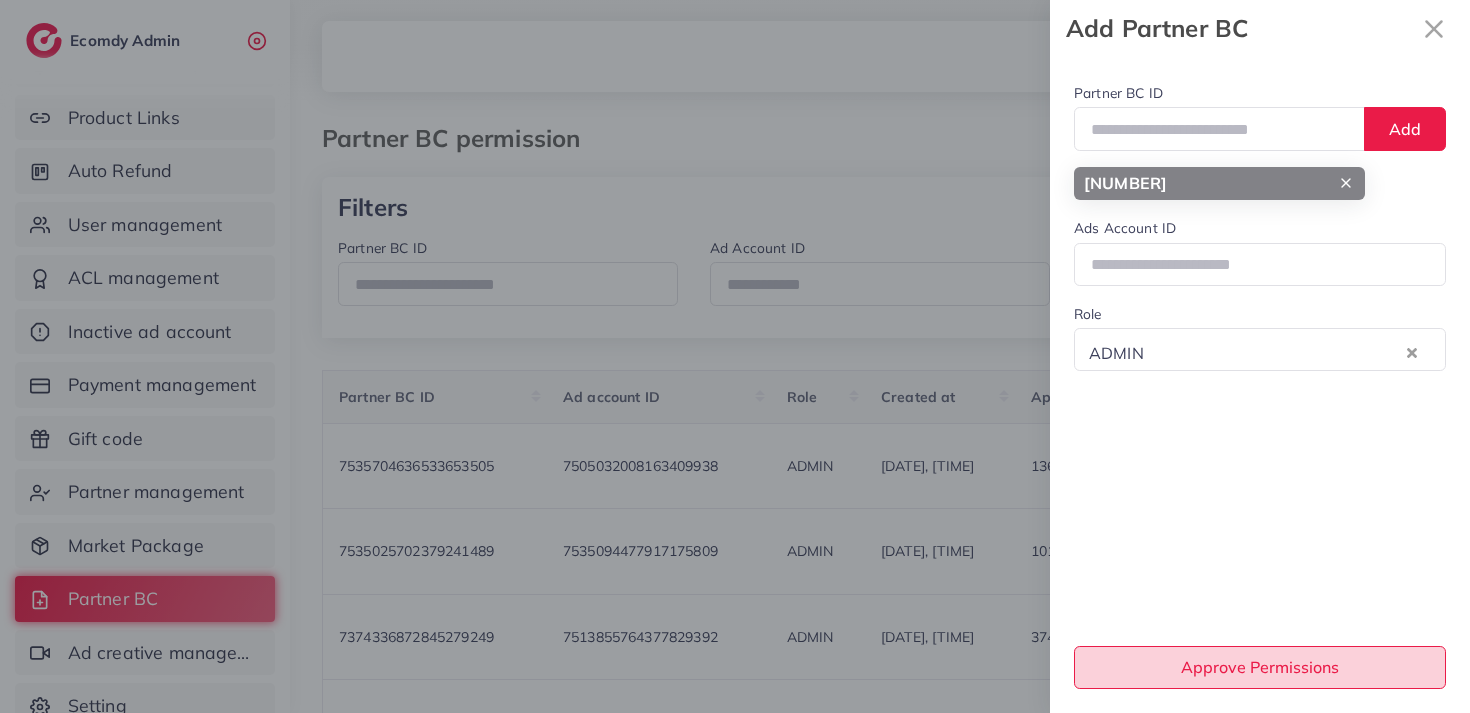 click on "Approve Permissions" at bounding box center (1260, 667) 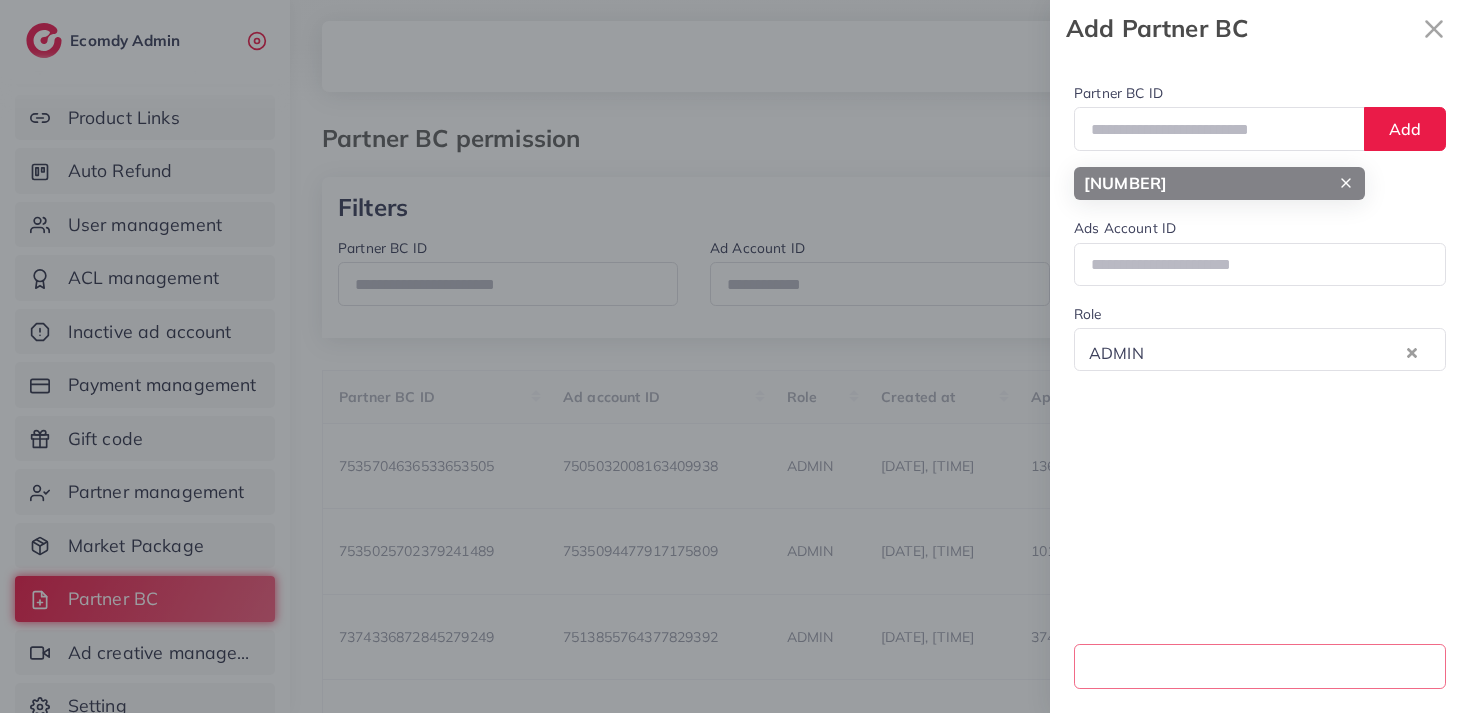type 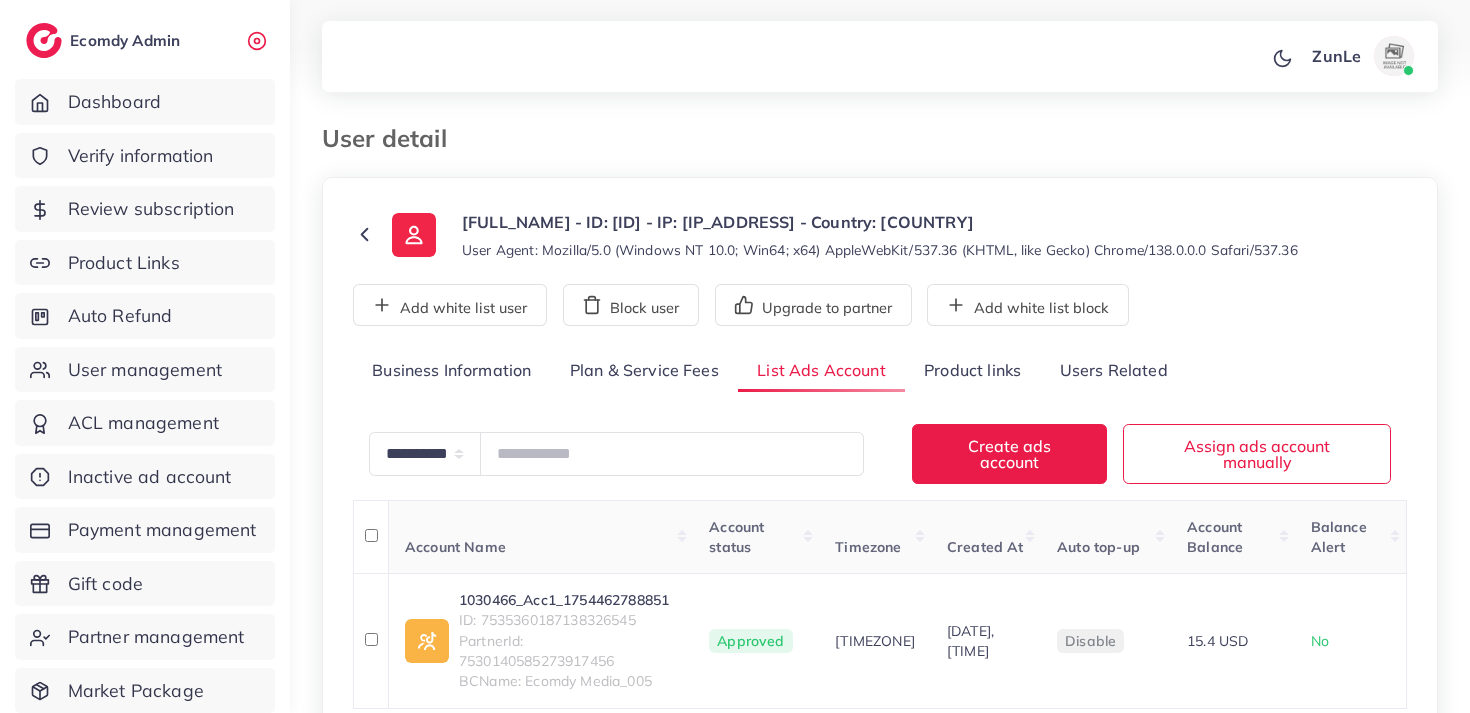 scroll, scrollTop: 190, scrollLeft: 0, axis: vertical 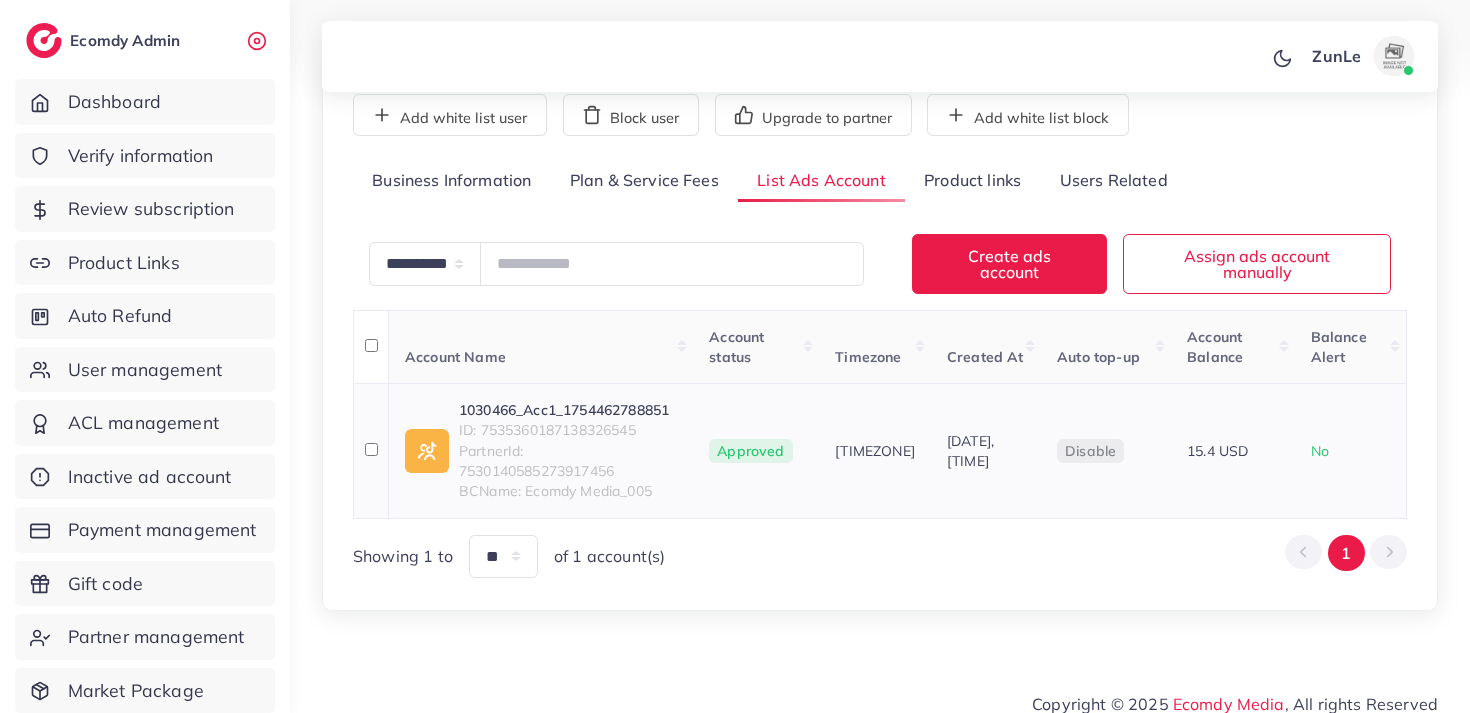 click on "PartnerId: 7530140585273917456" at bounding box center [568, 461] 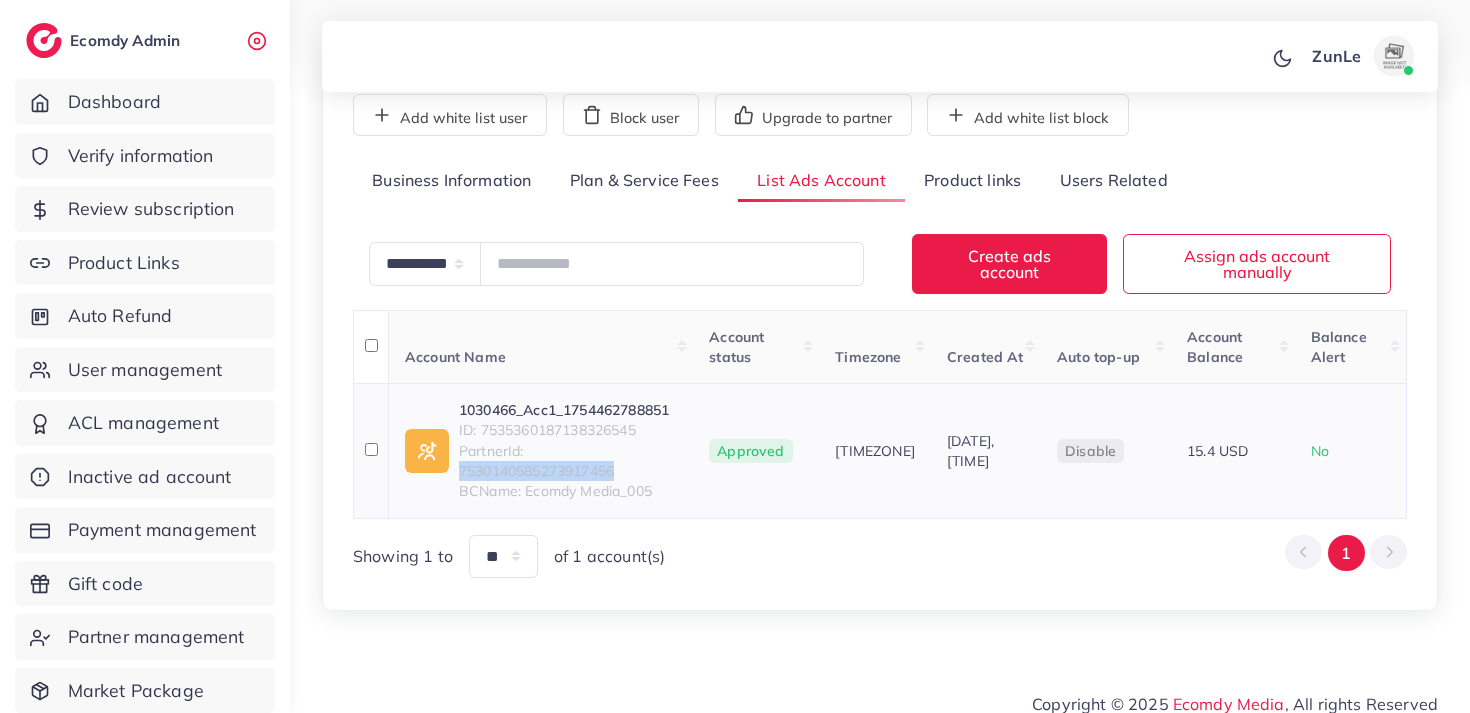 scroll, scrollTop: 159, scrollLeft: 0, axis: vertical 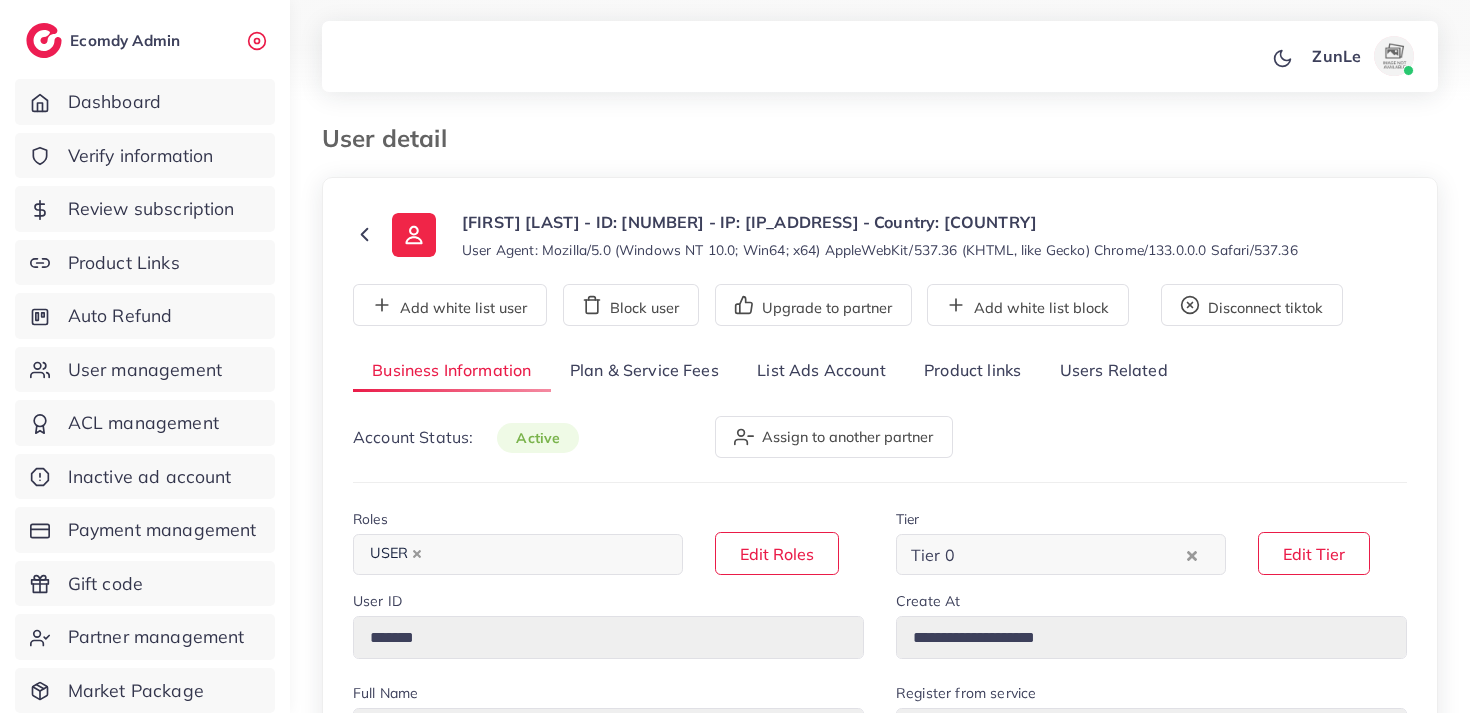 select on "********" 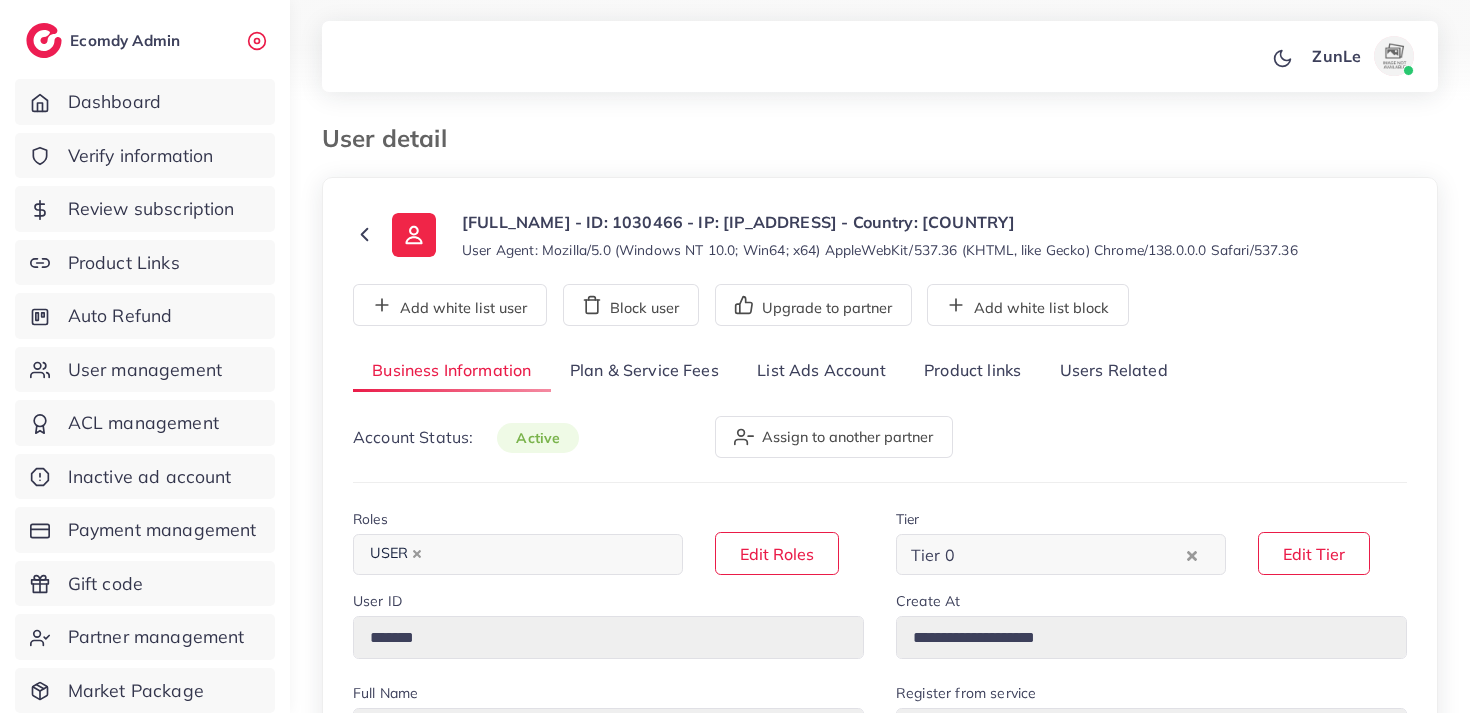 drag, startPoint x: 0, startPoint y: 0, endPoint x: 795, endPoint y: 375, distance: 879.0051 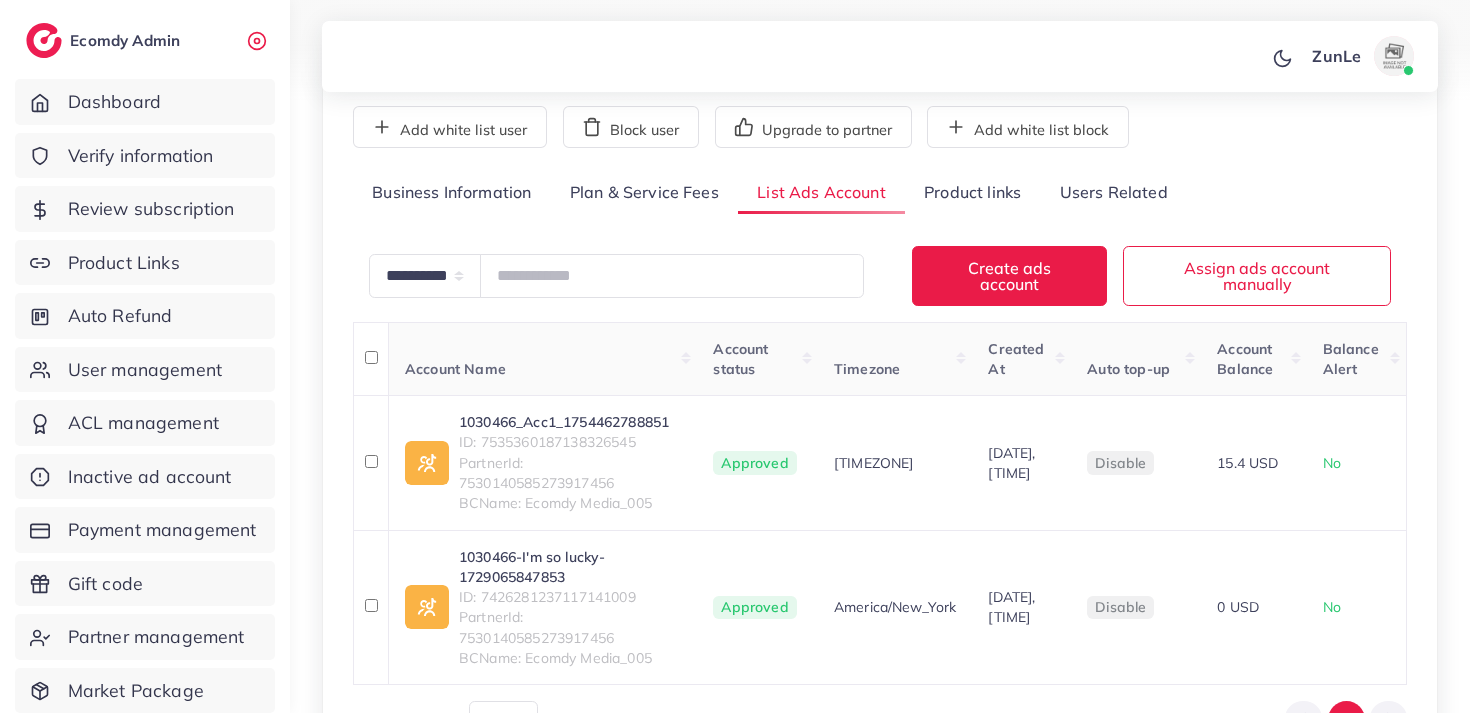 scroll, scrollTop: 237, scrollLeft: 0, axis: vertical 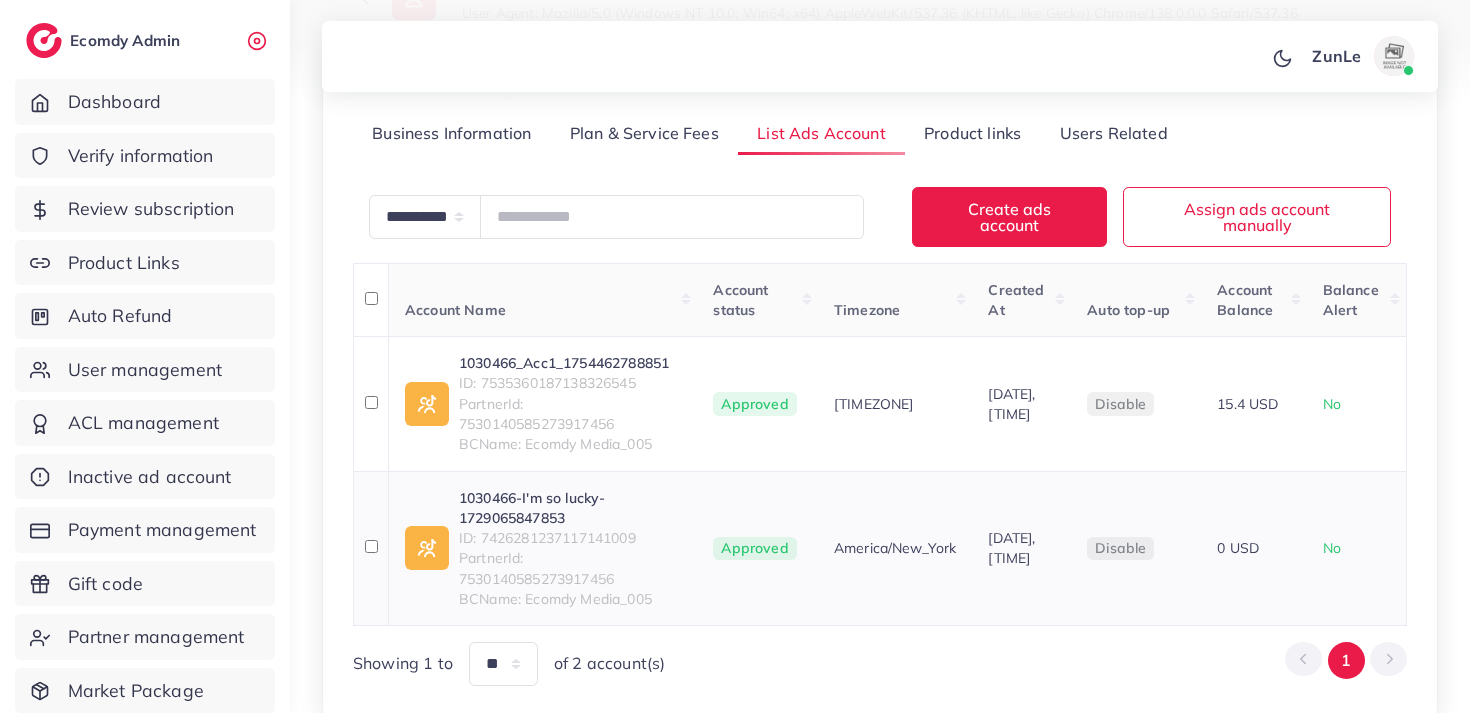 click on "ID: 7426281237117141009" at bounding box center [570, 538] 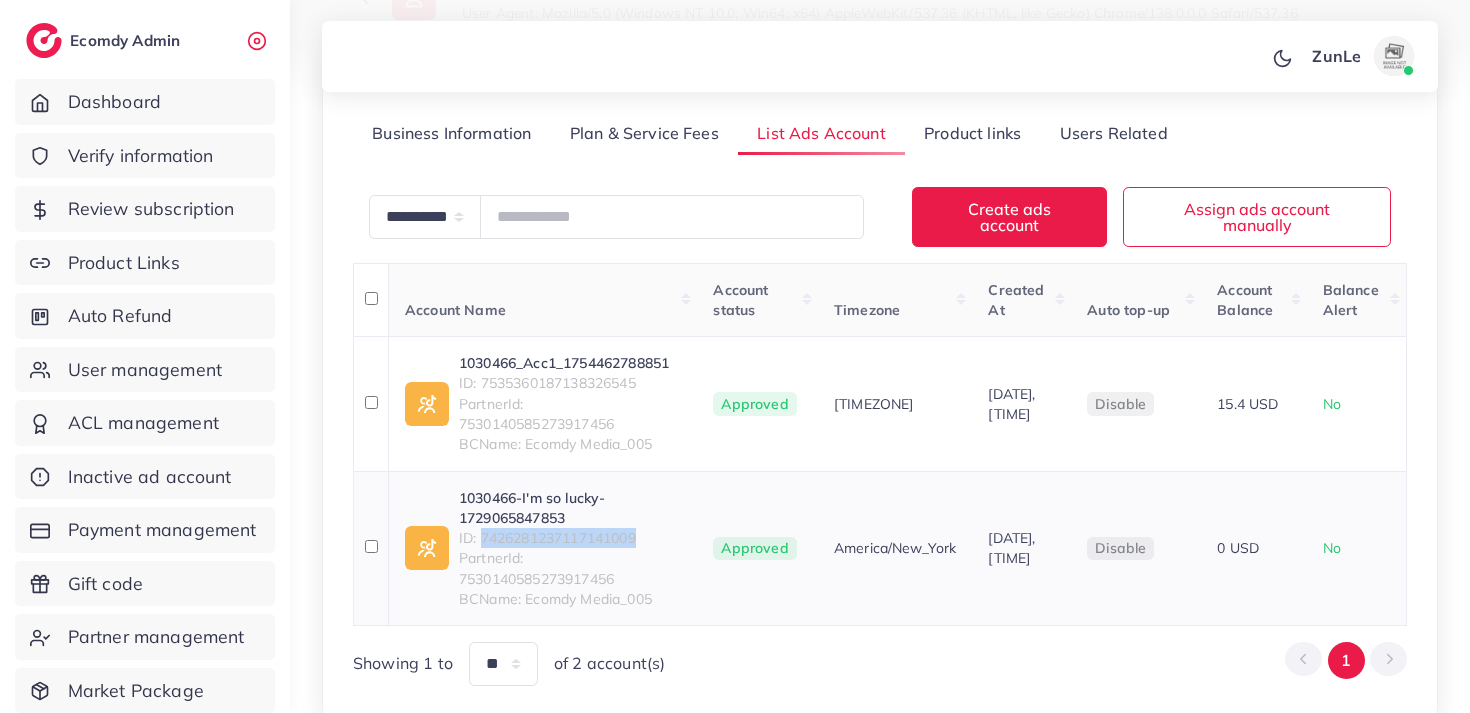 click on "ID: 7426281237117141009" at bounding box center (570, 538) 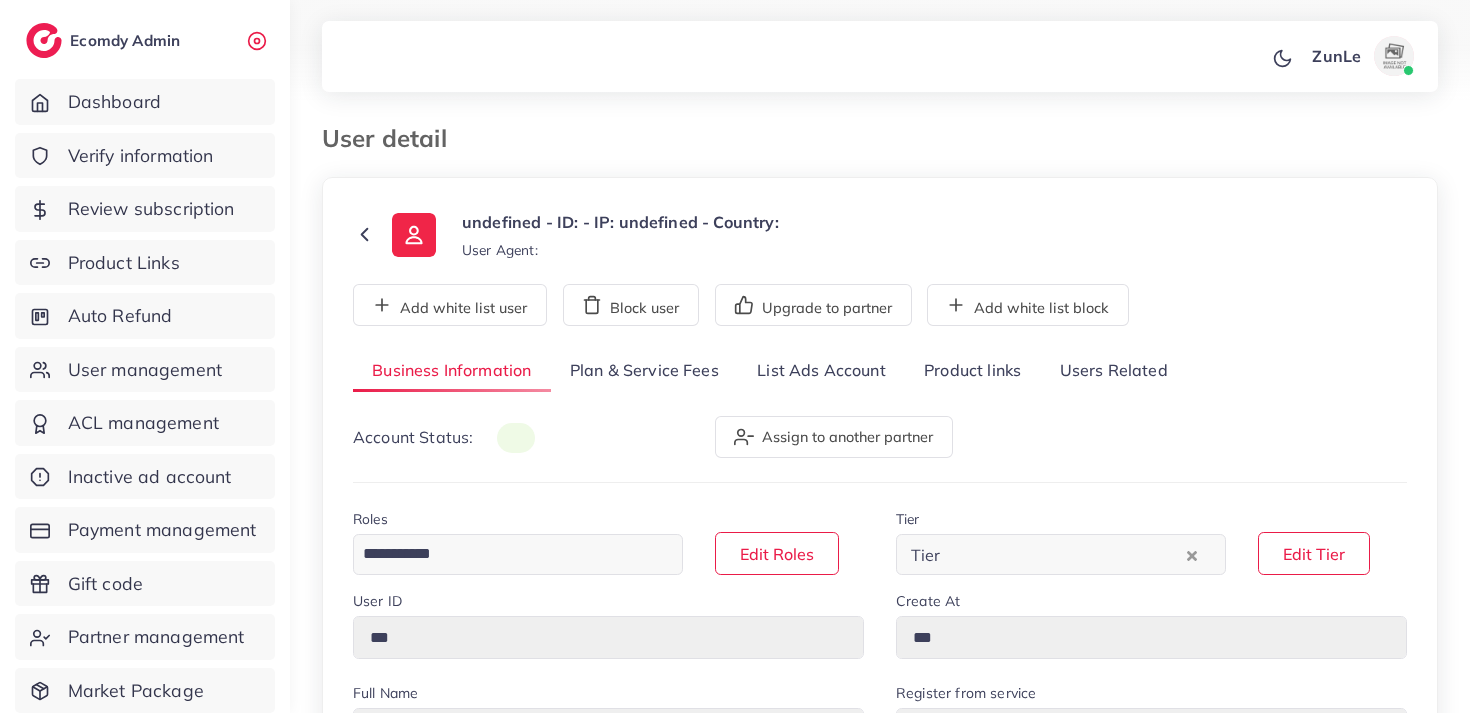 scroll, scrollTop: 0, scrollLeft: 0, axis: both 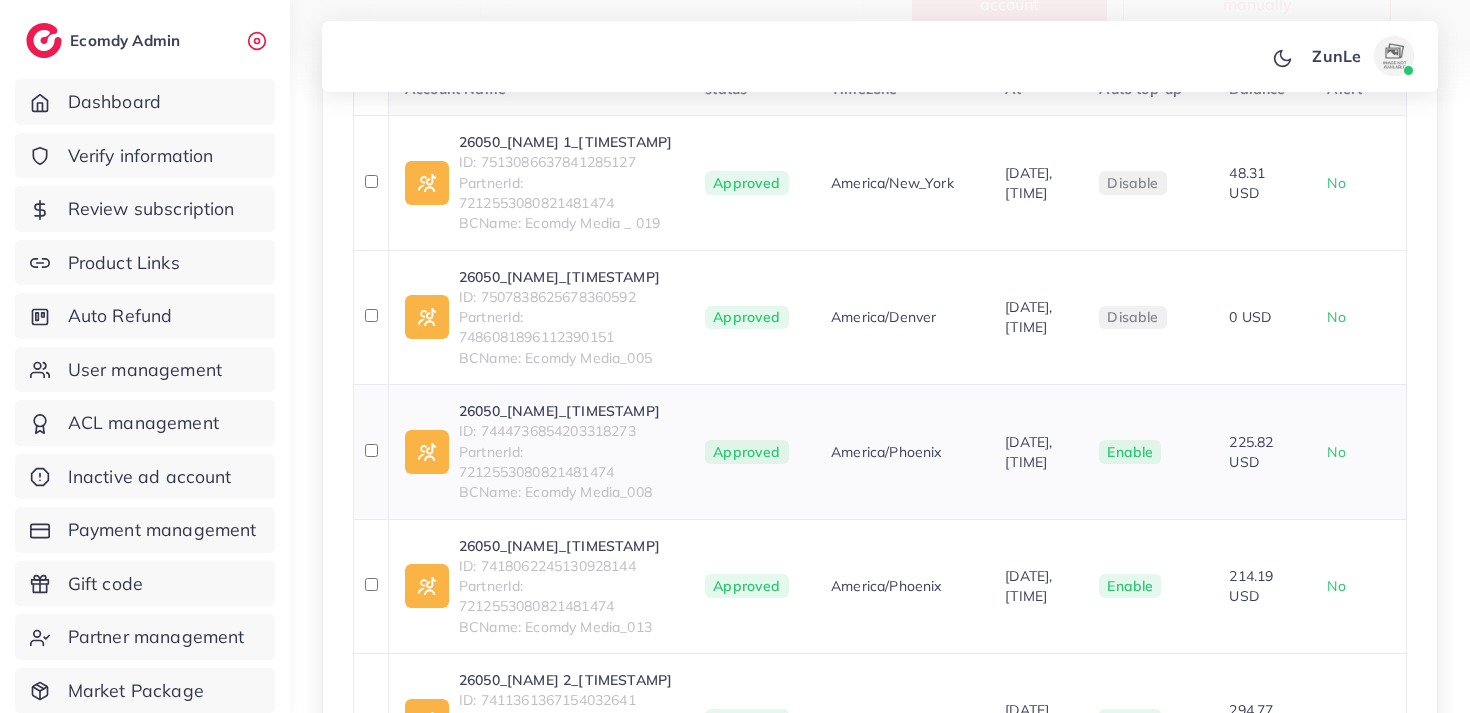 click on "ID: 7444736854203318273" at bounding box center [566, 431] 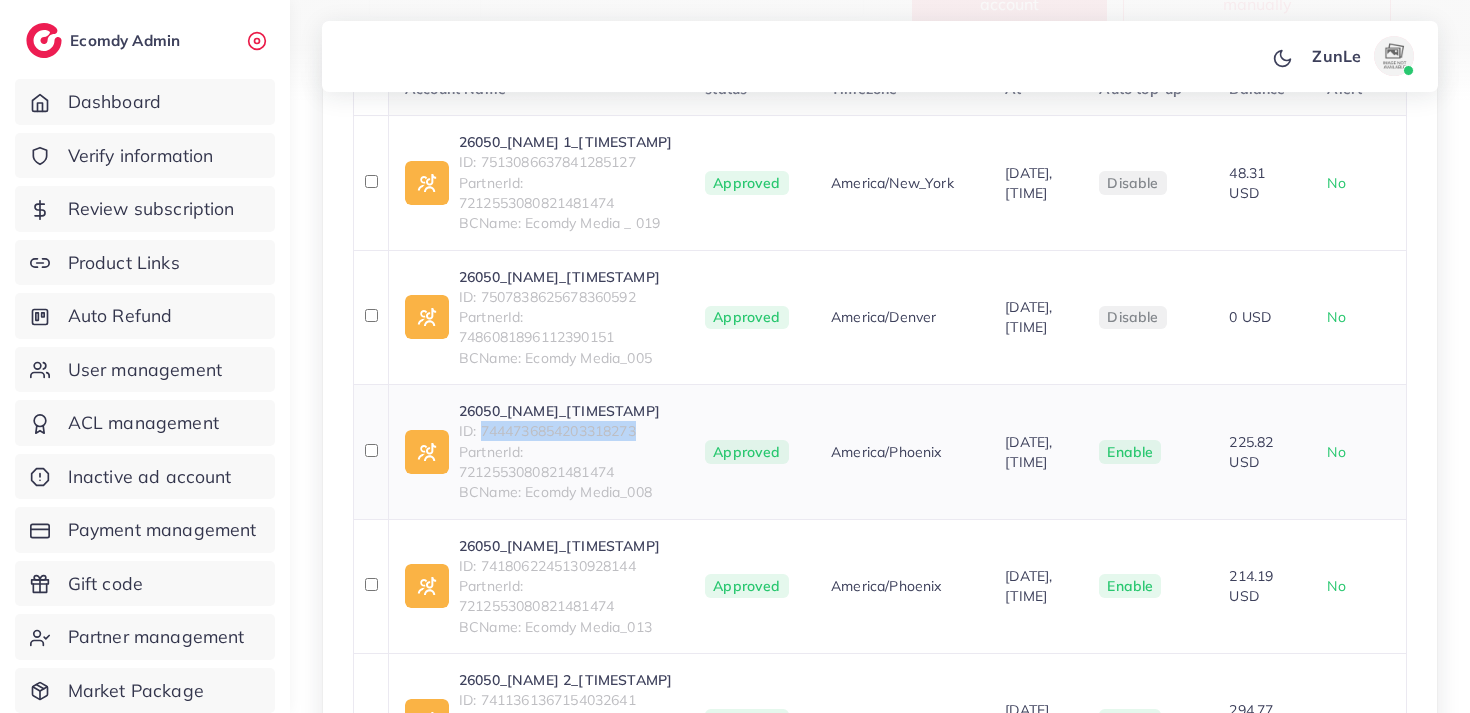 click on "ID: 7444736854203318273" at bounding box center (566, 431) 